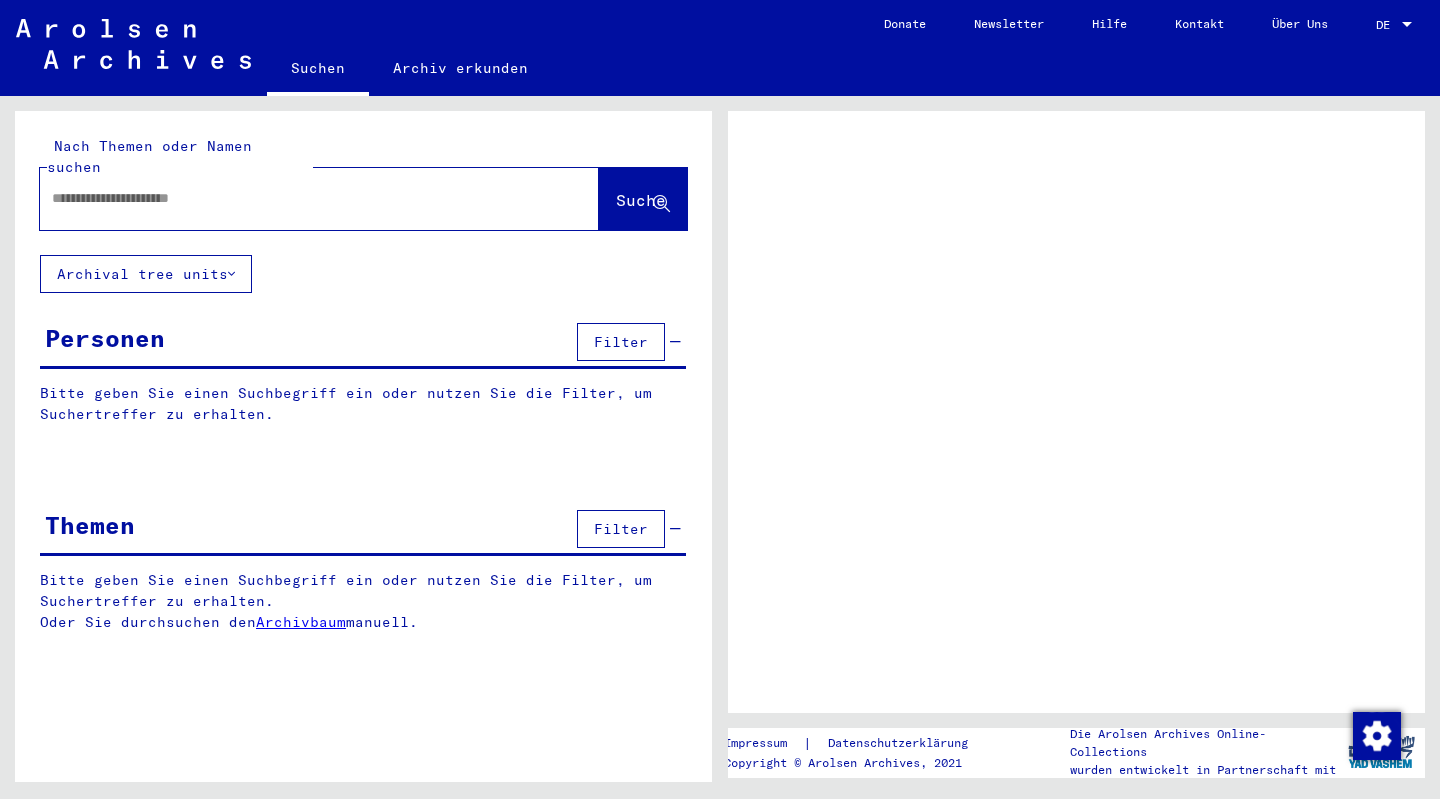 scroll, scrollTop: 0, scrollLeft: 0, axis: both 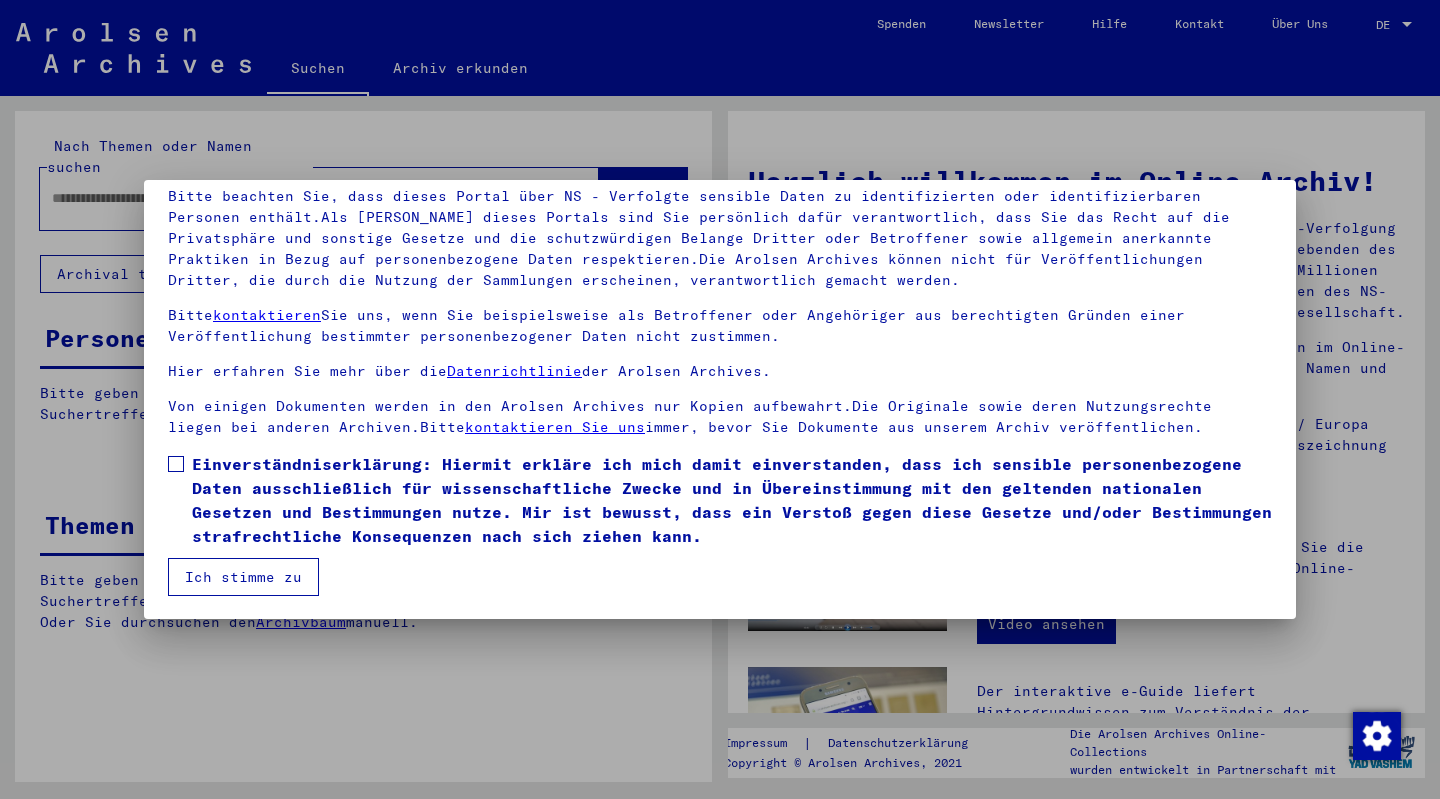click at bounding box center (176, 464) 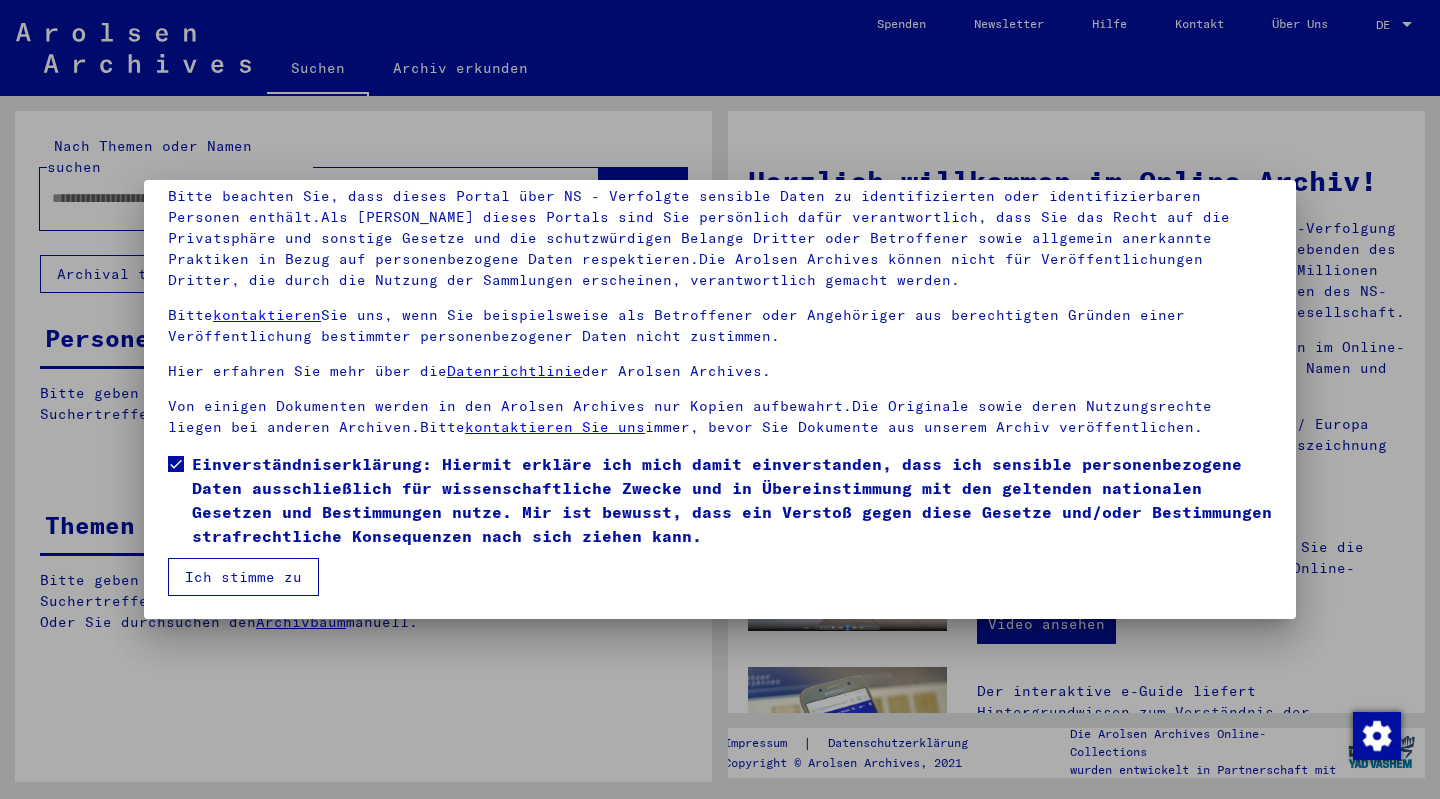 click on "Ich stimme zu" at bounding box center (243, 577) 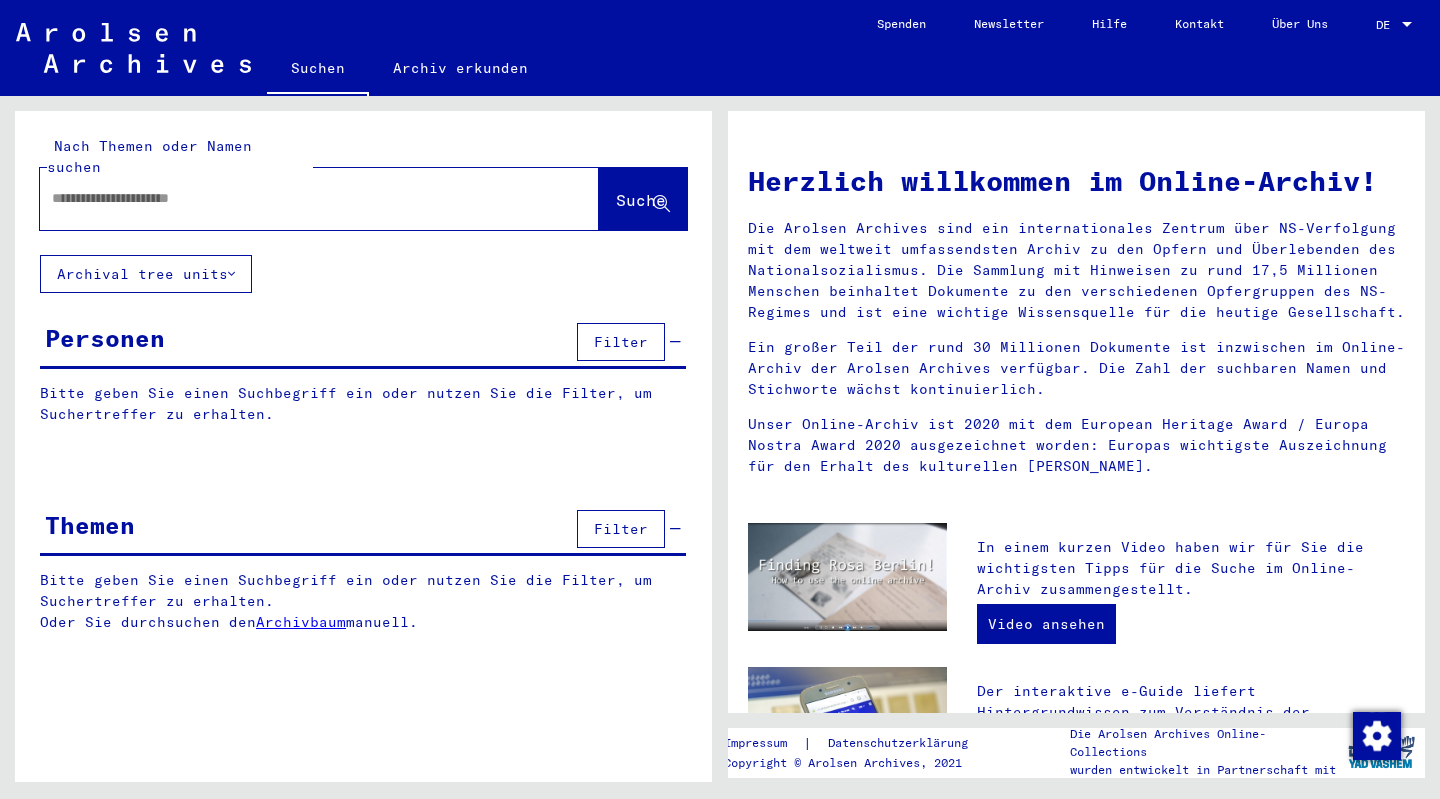 click at bounding box center (295, 198) 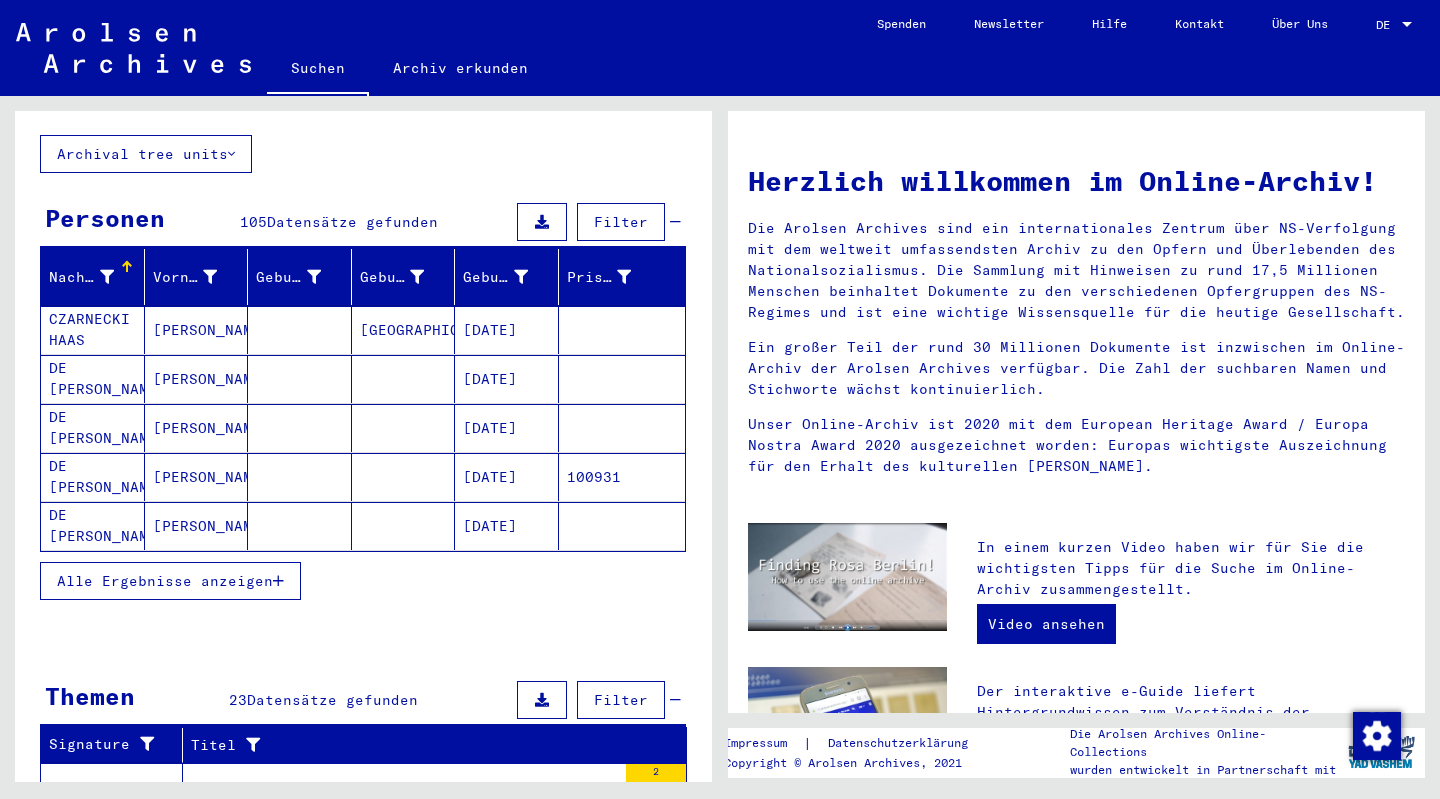scroll, scrollTop: 122, scrollLeft: 0, axis: vertical 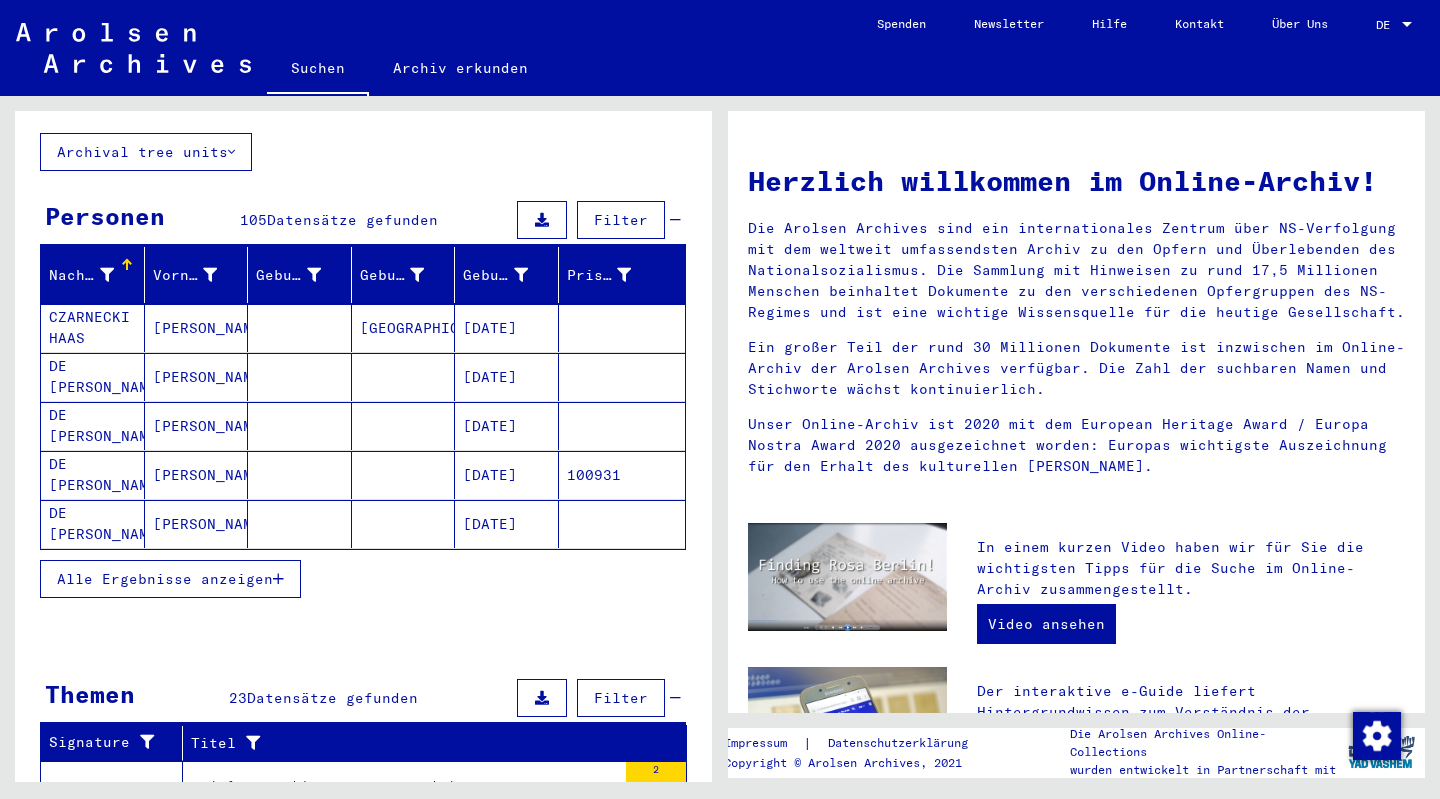 click on "Alle Ergebnisse anzeigen" at bounding box center (170, 579) 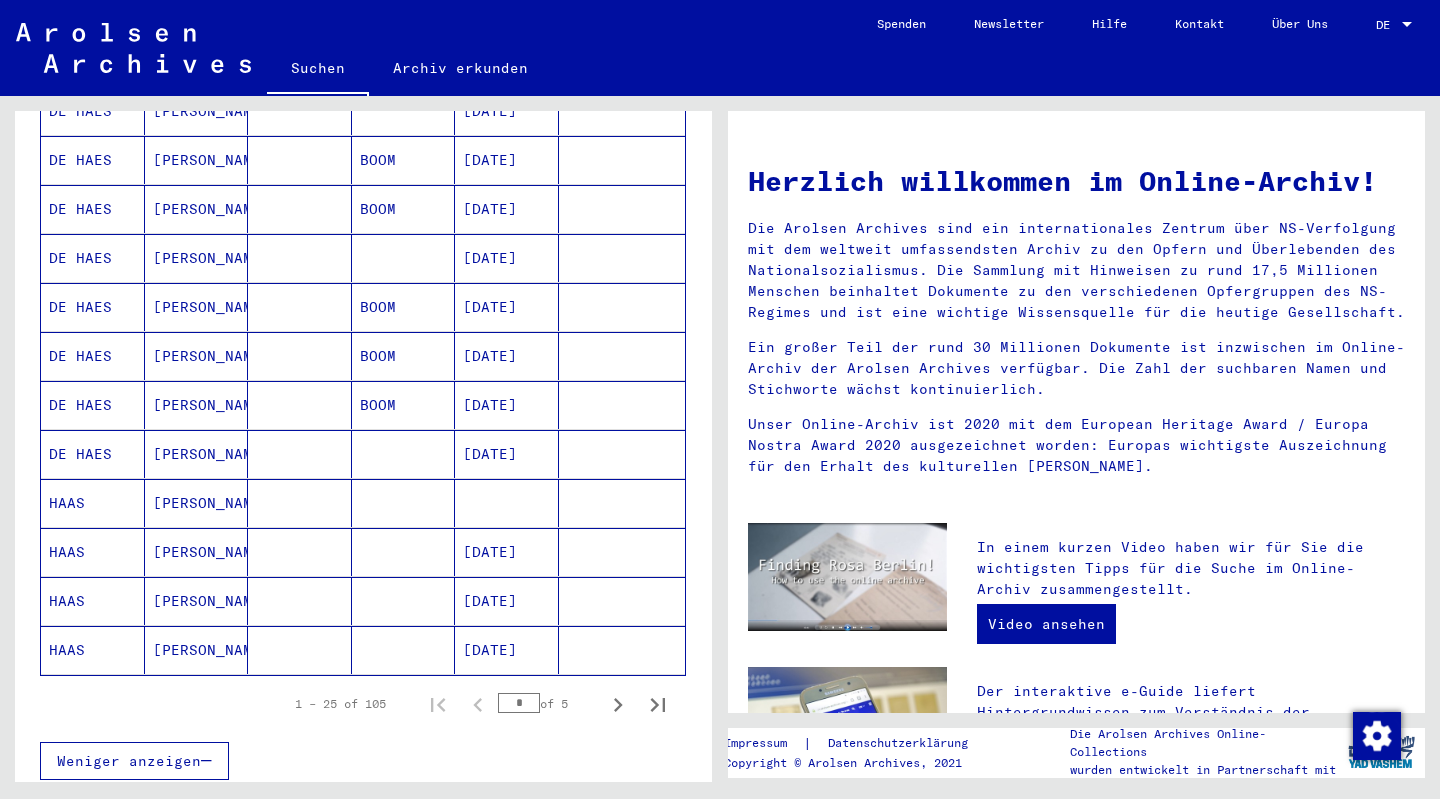scroll, scrollTop: 976, scrollLeft: 0, axis: vertical 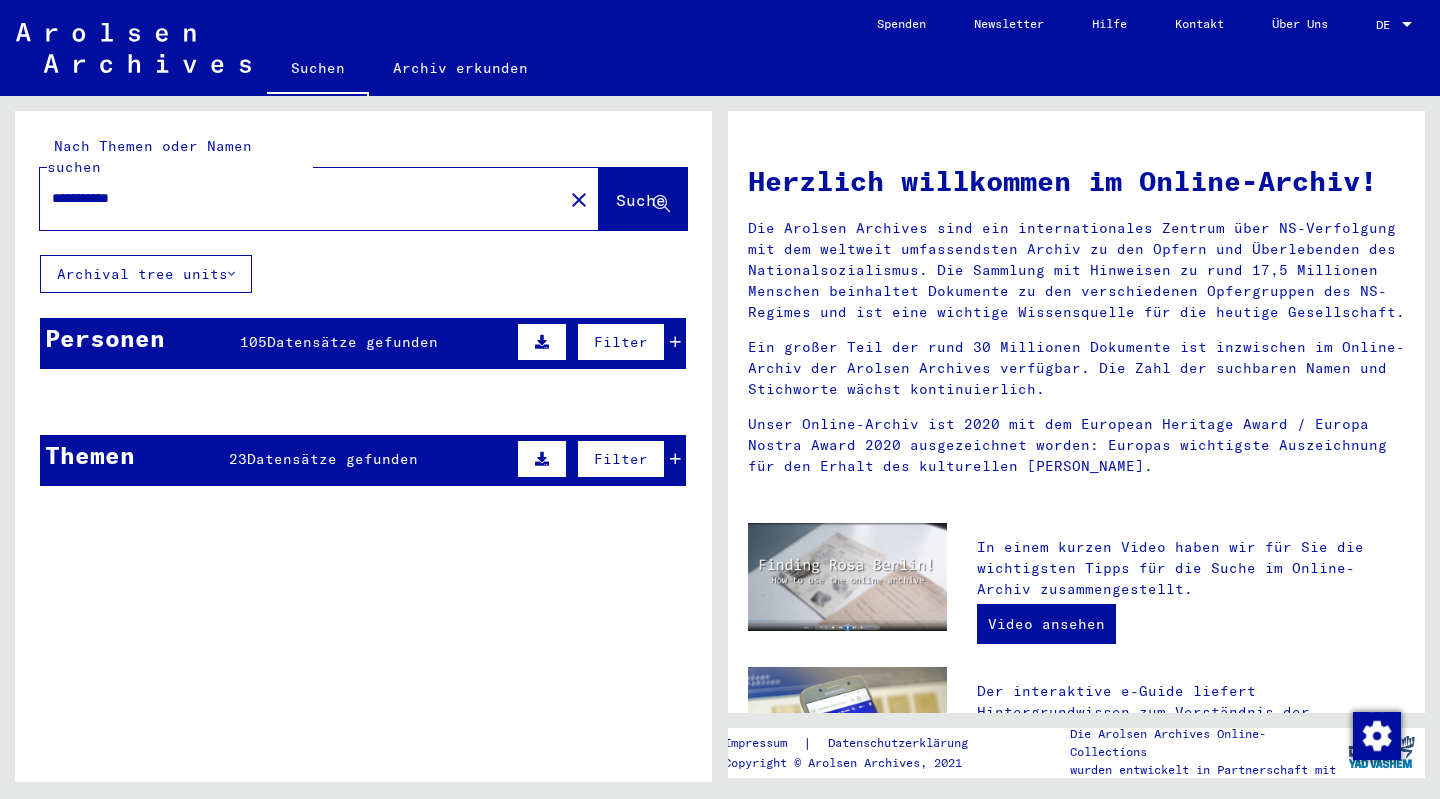 click on "Archival tree units" 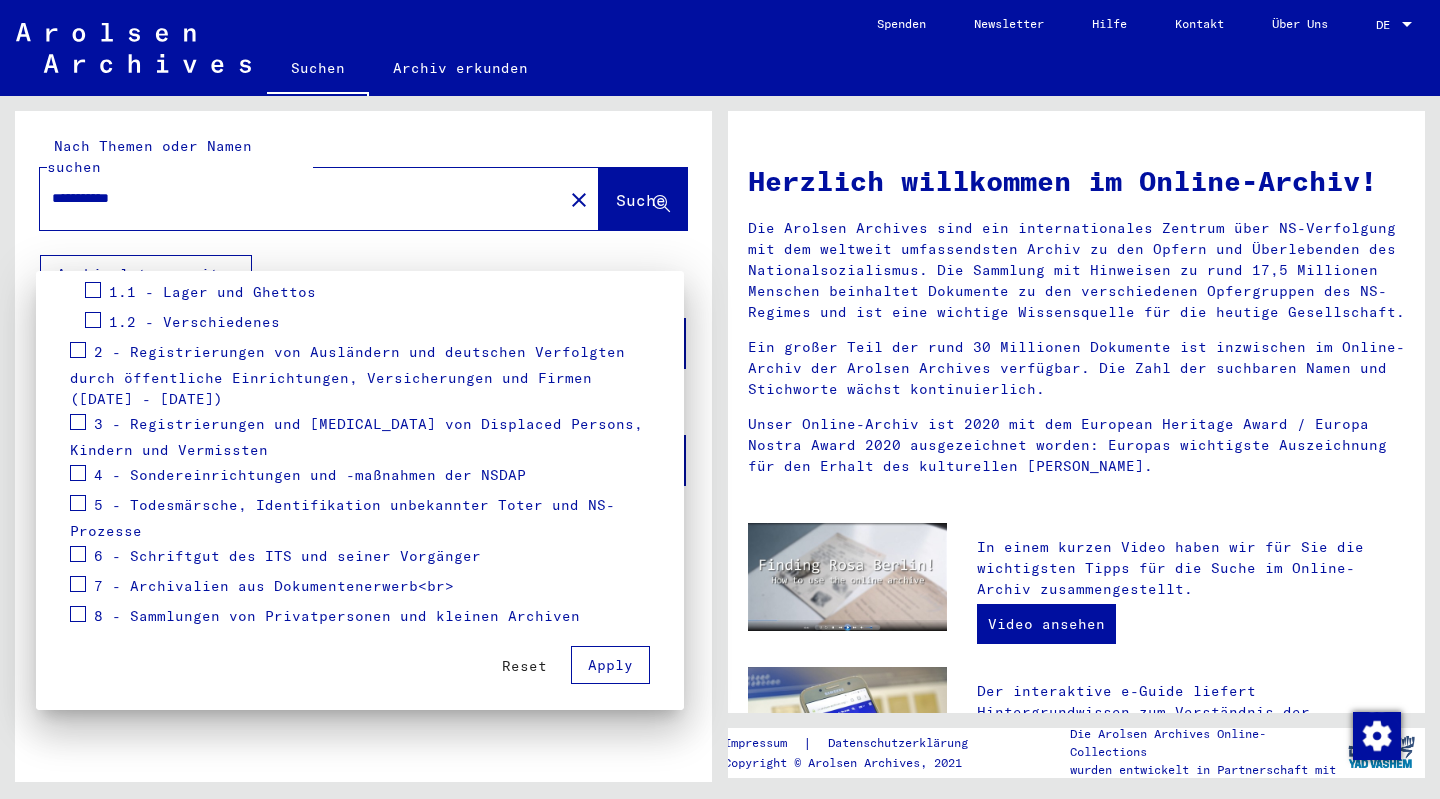 scroll, scrollTop: 334, scrollLeft: 0, axis: vertical 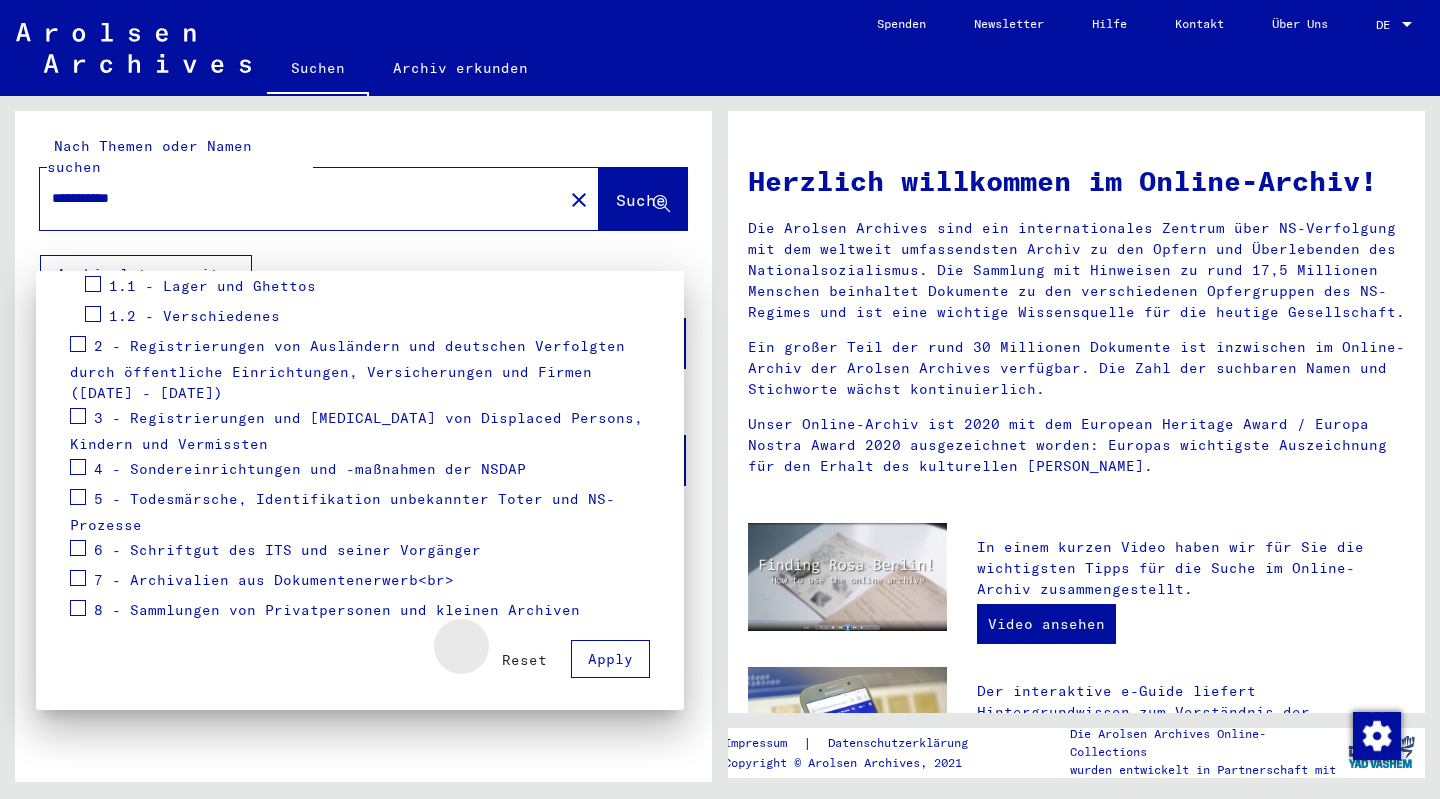 click on "Reset" at bounding box center [524, 660] 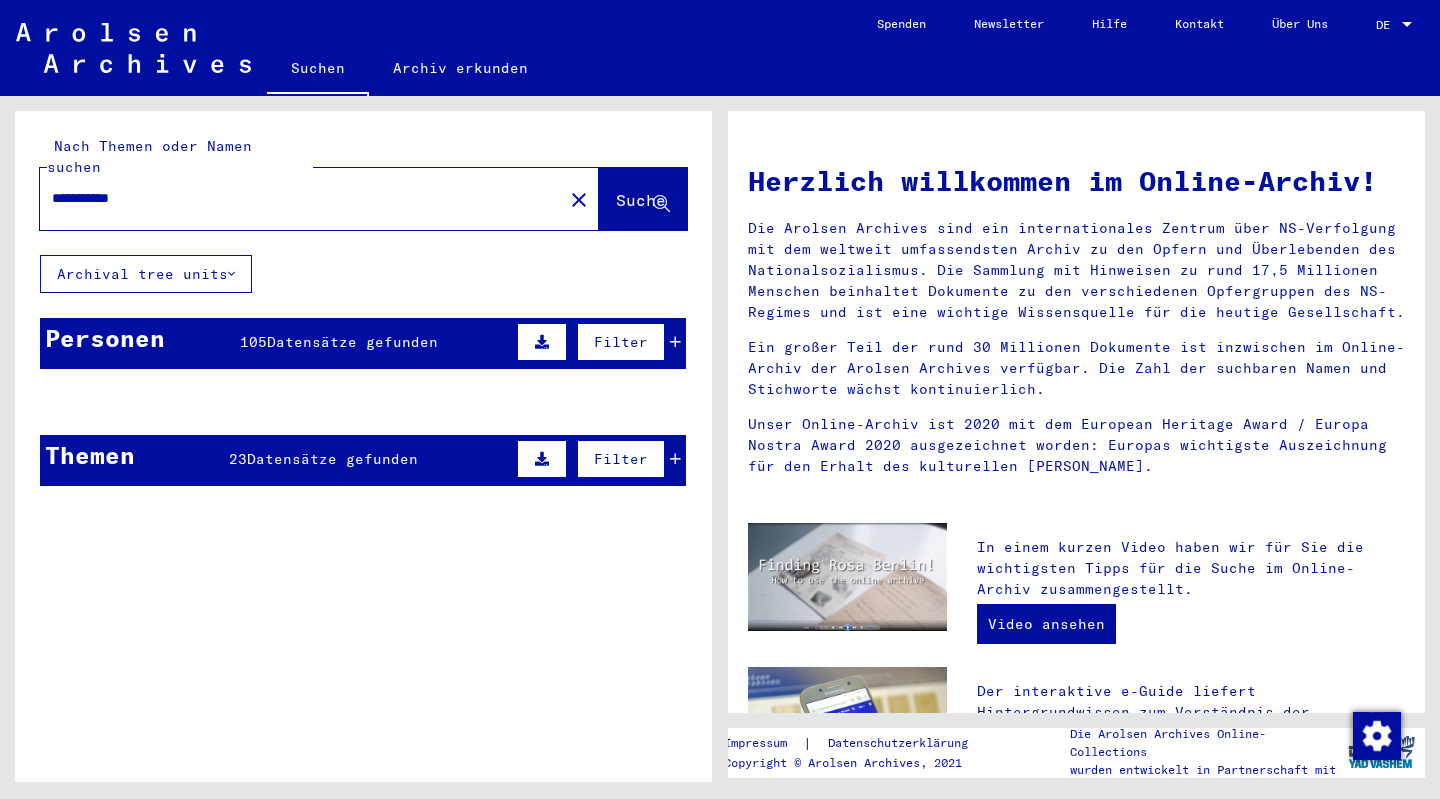 click on "Datensätze gefunden" at bounding box center [352, 342] 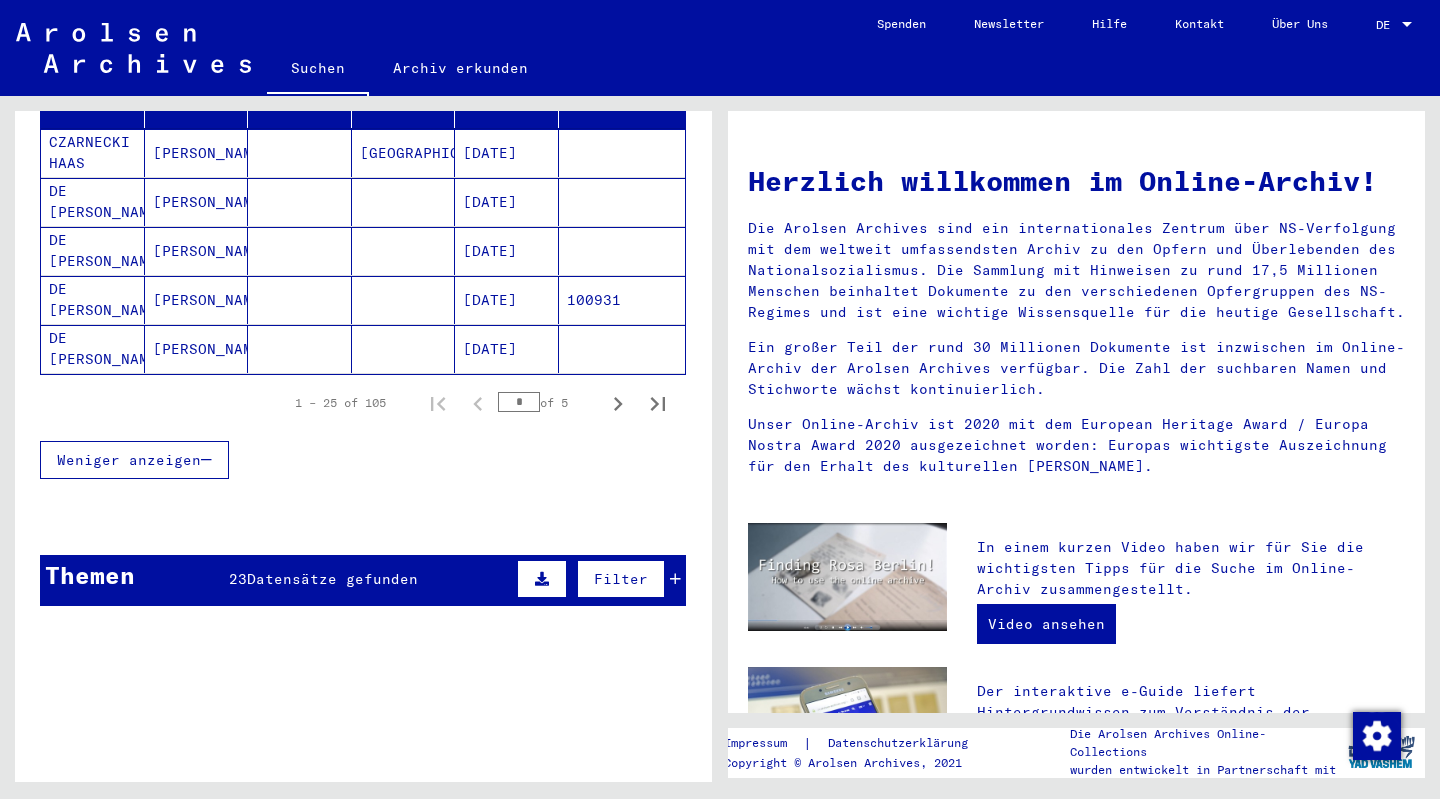 scroll, scrollTop: 383, scrollLeft: 0, axis: vertical 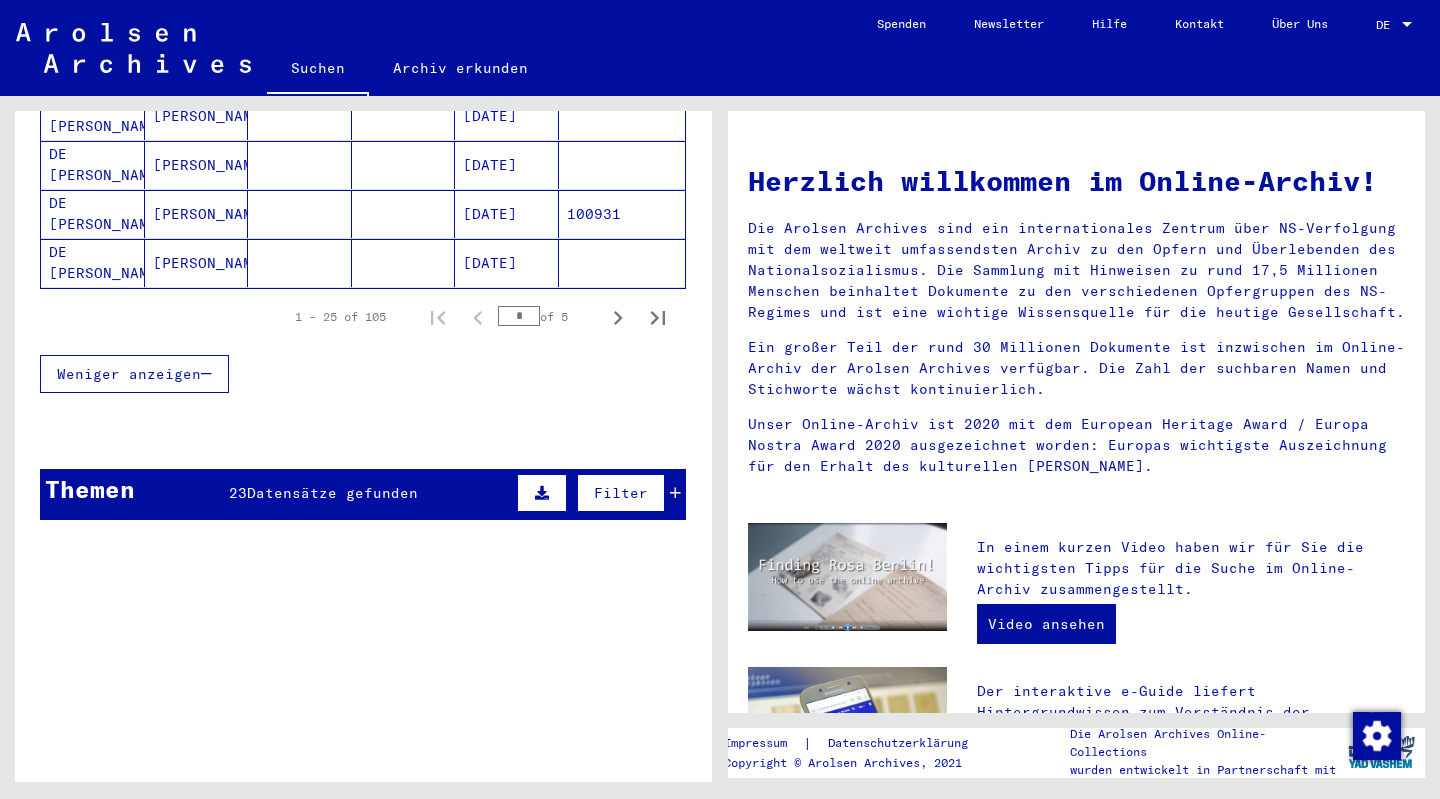 click on "Themen 23  Datensätze gefunden  Filter" at bounding box center (363, 494) 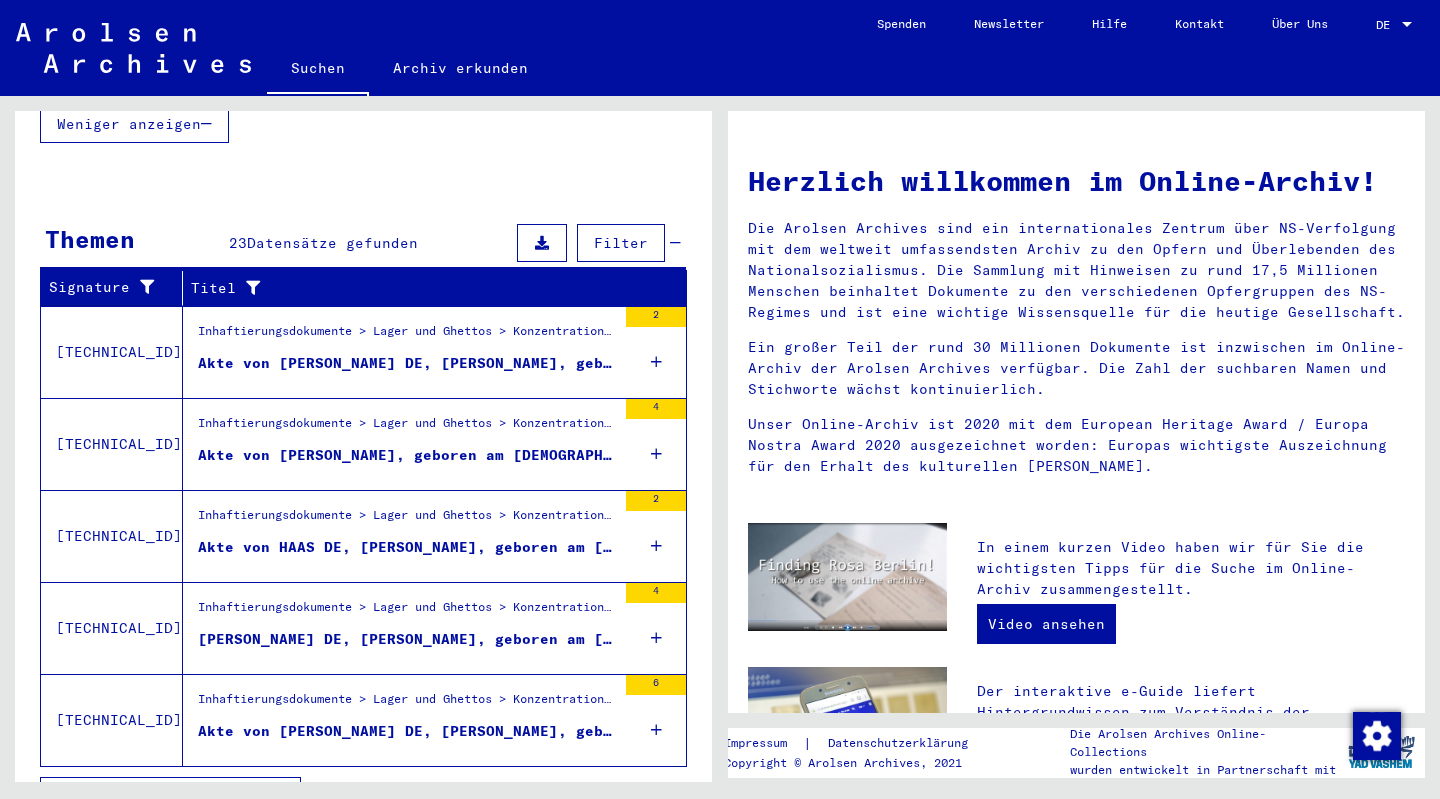 scroll, scrollTop: 646, scrollLeft: 0, axis: vertical 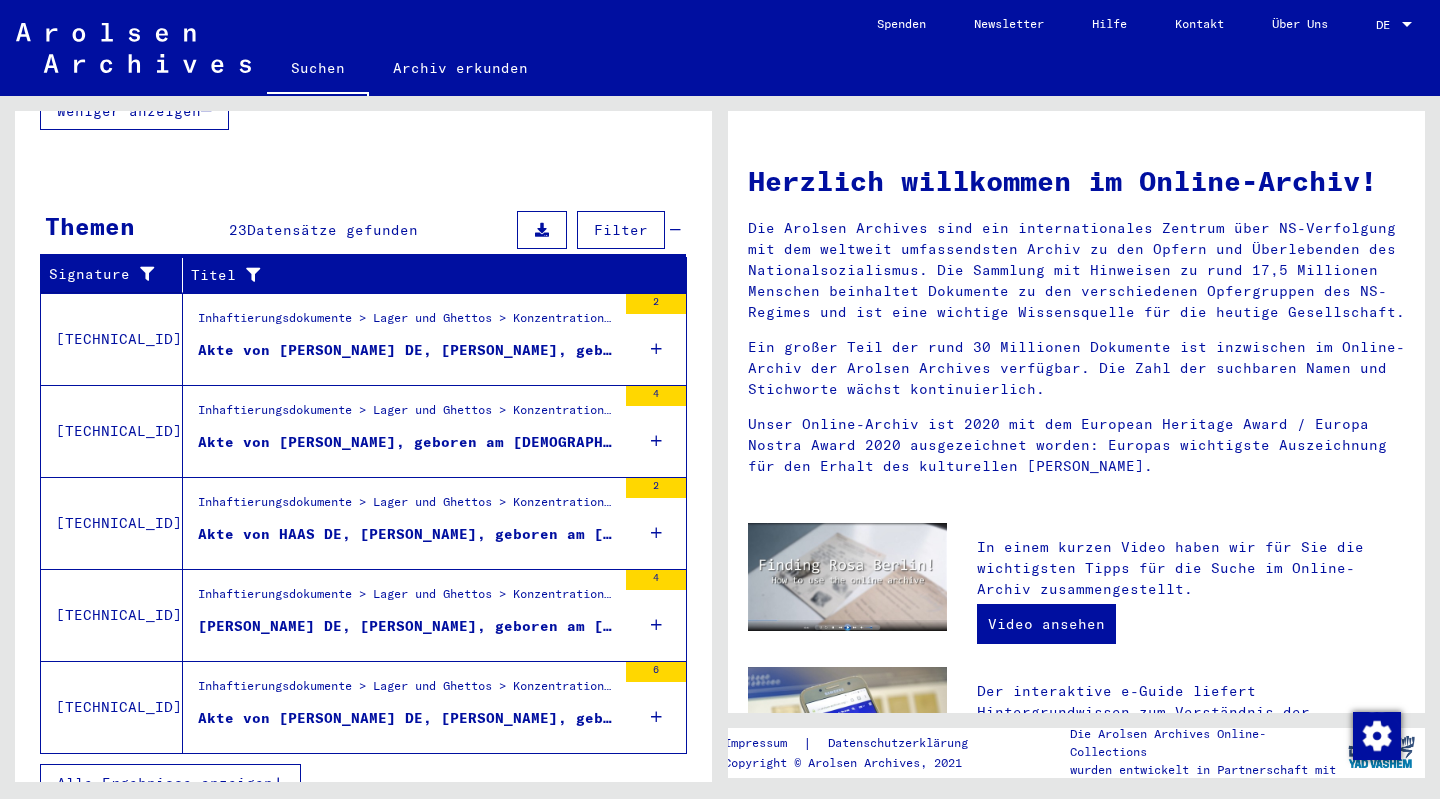 click on "Alle Ergebnisse anzeigen" at bounding box center (165, 783) 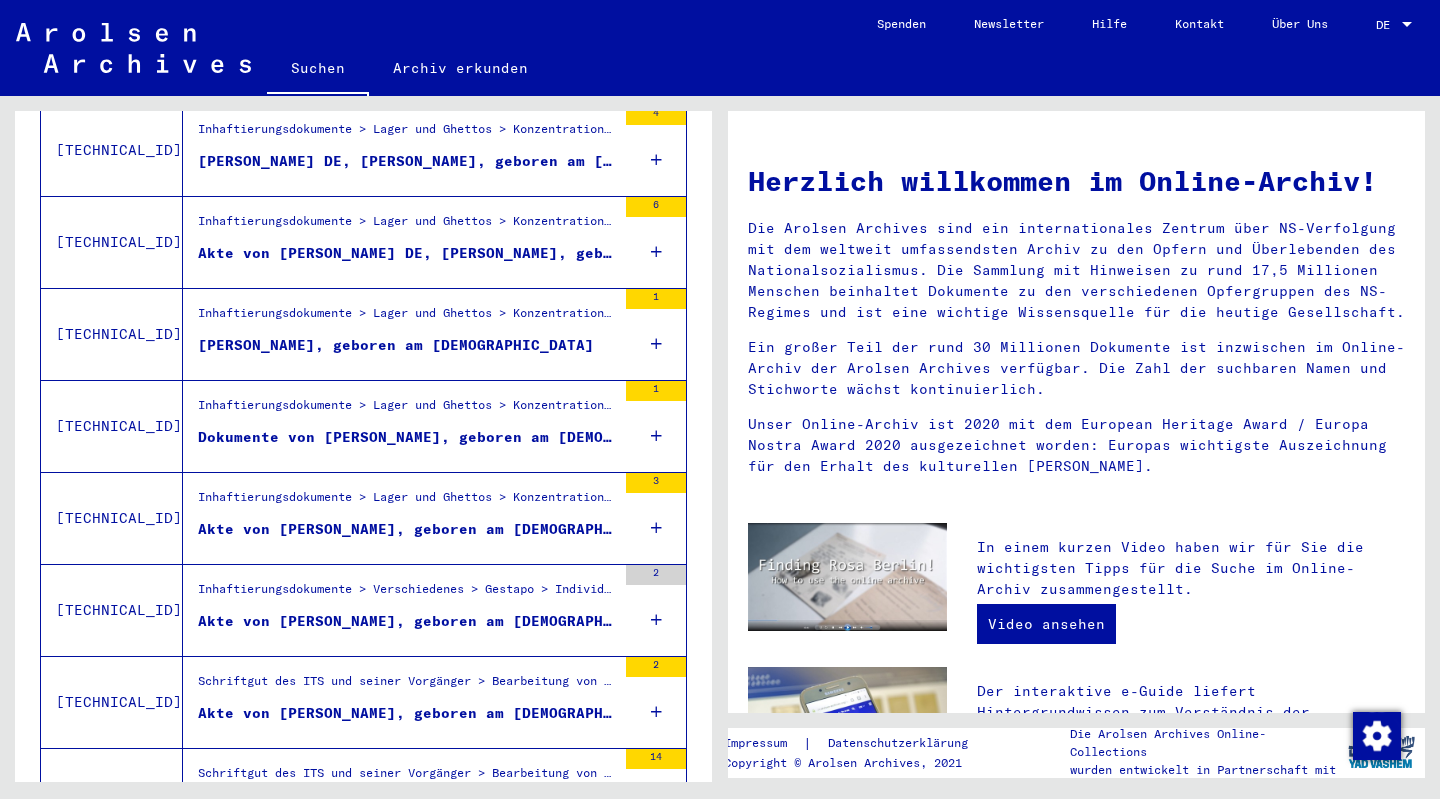 scroll, scrollTop: 696, scrollLeft: 0, axis: vertical 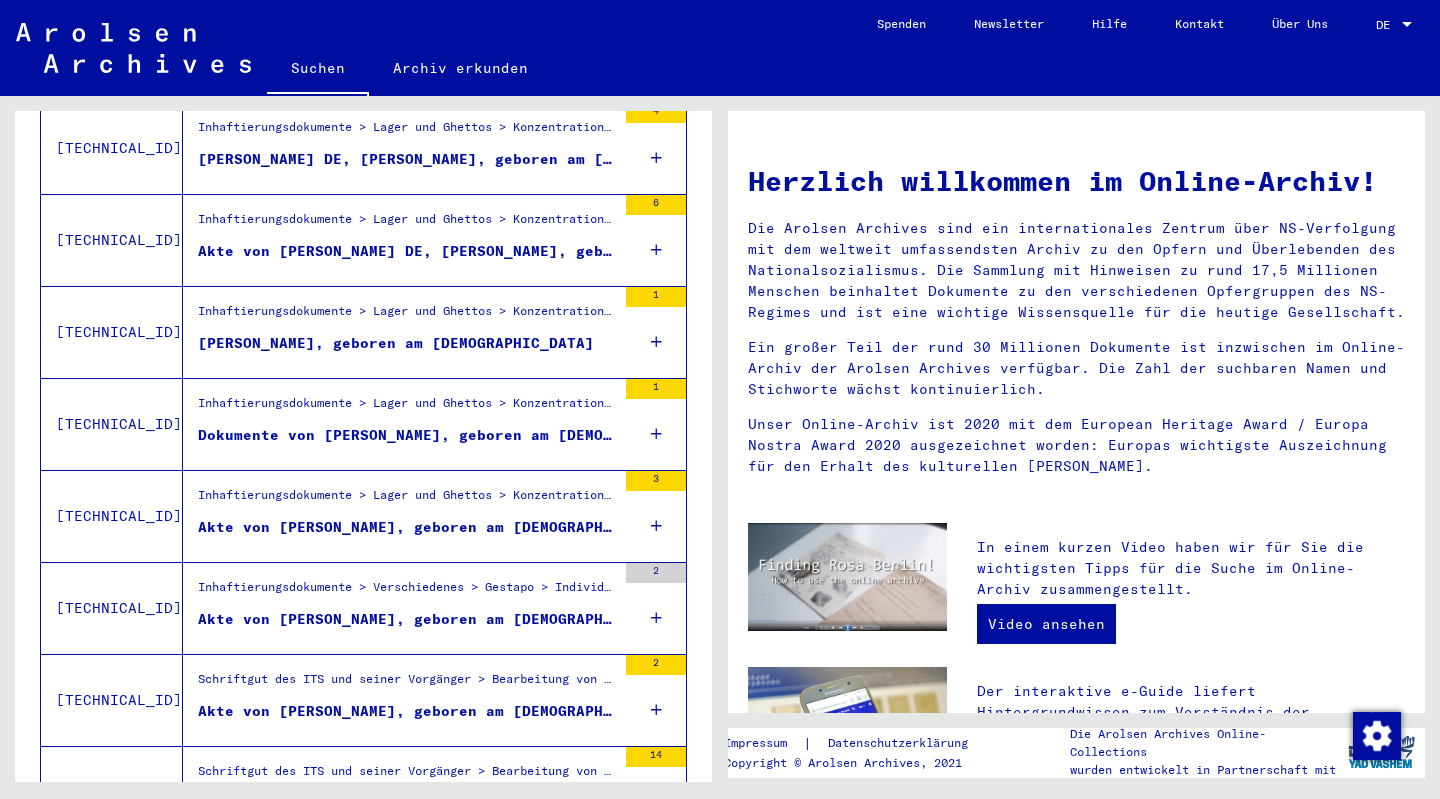 click on "Dokumente von [PERSON_NAME], geboren am [DEMOGRAPHIC_DATA]" at bounding box center [407, 435] 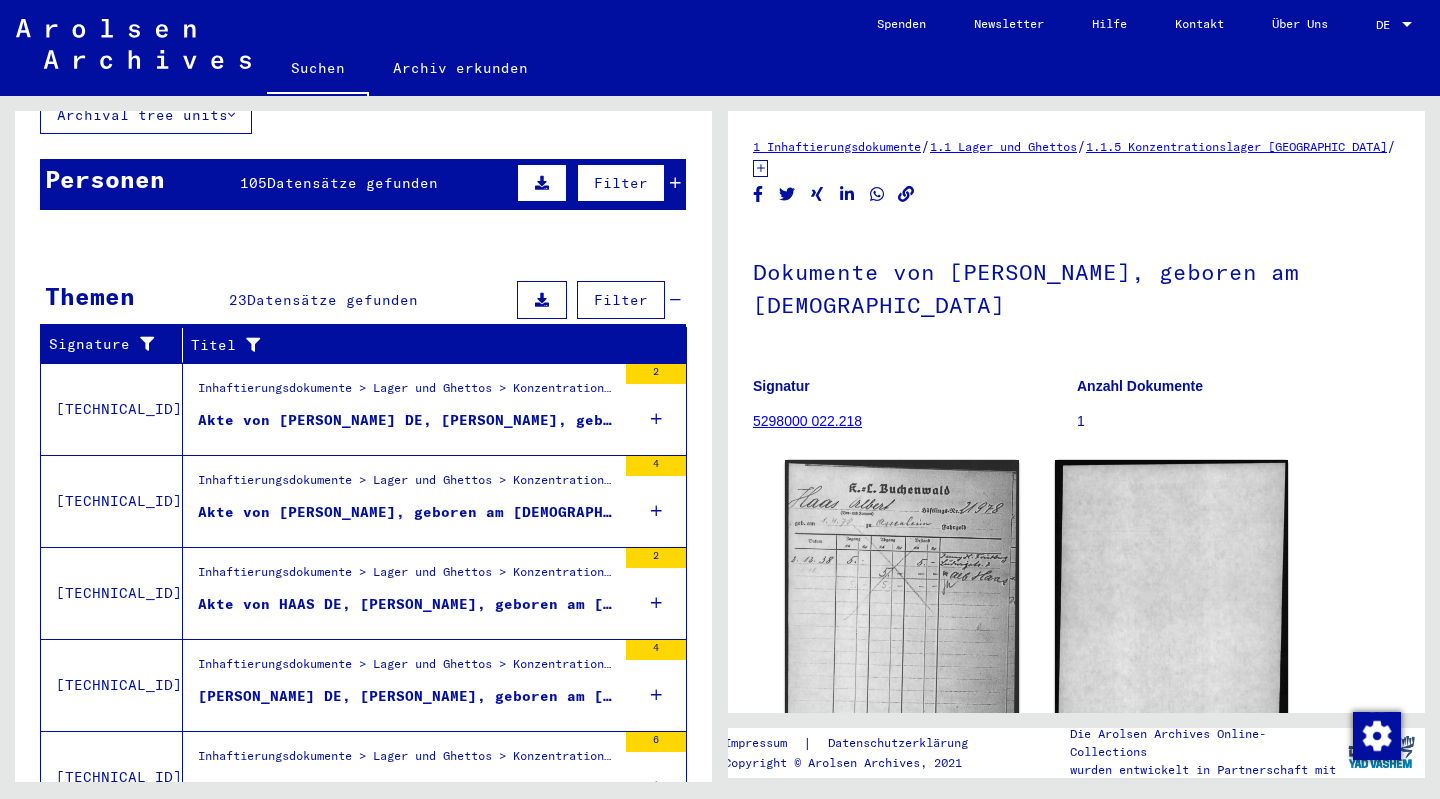 scroll, scrollTop: 0, scrollLeft: 0, axis: both 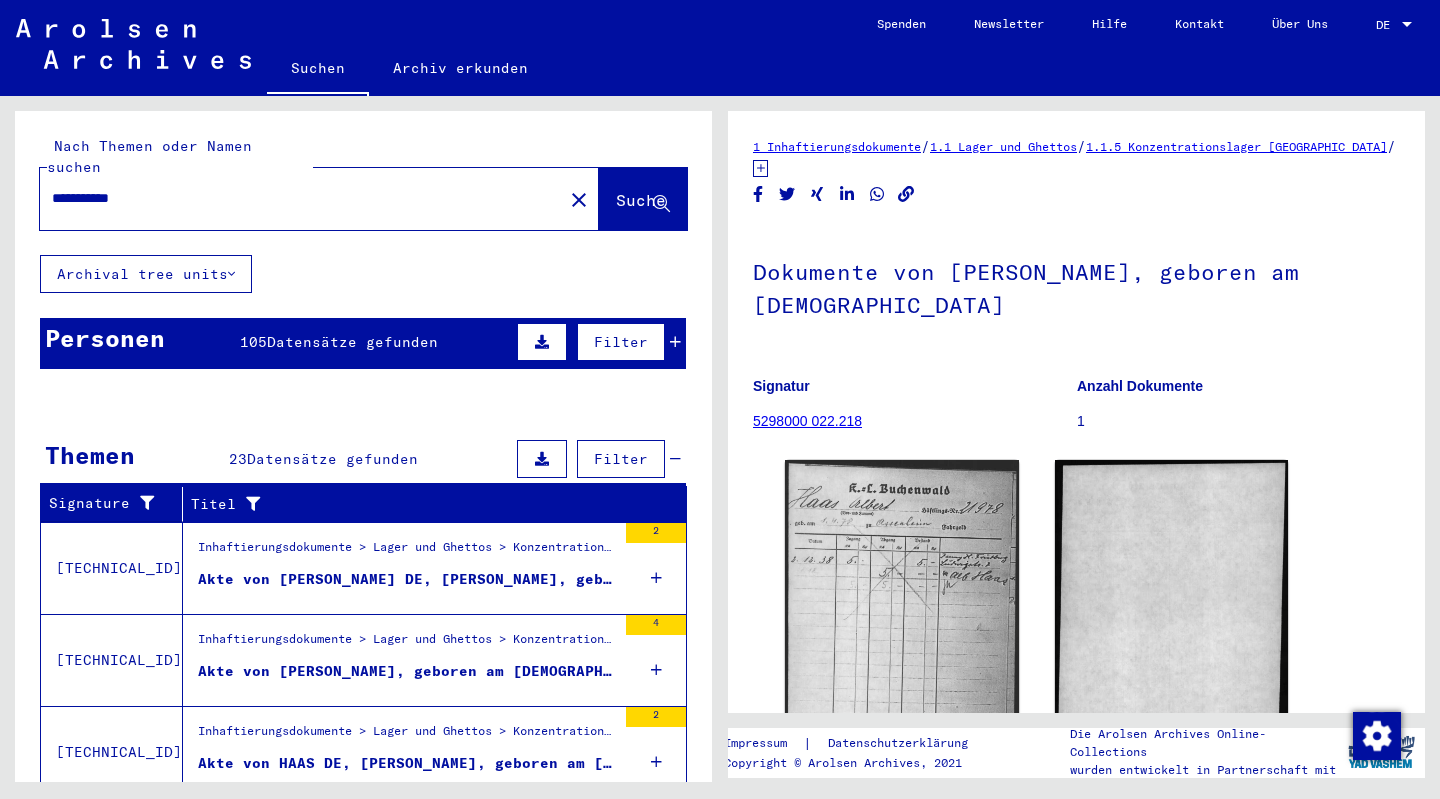click on "Datensätze gefunden" at bounding box center (352, 342) 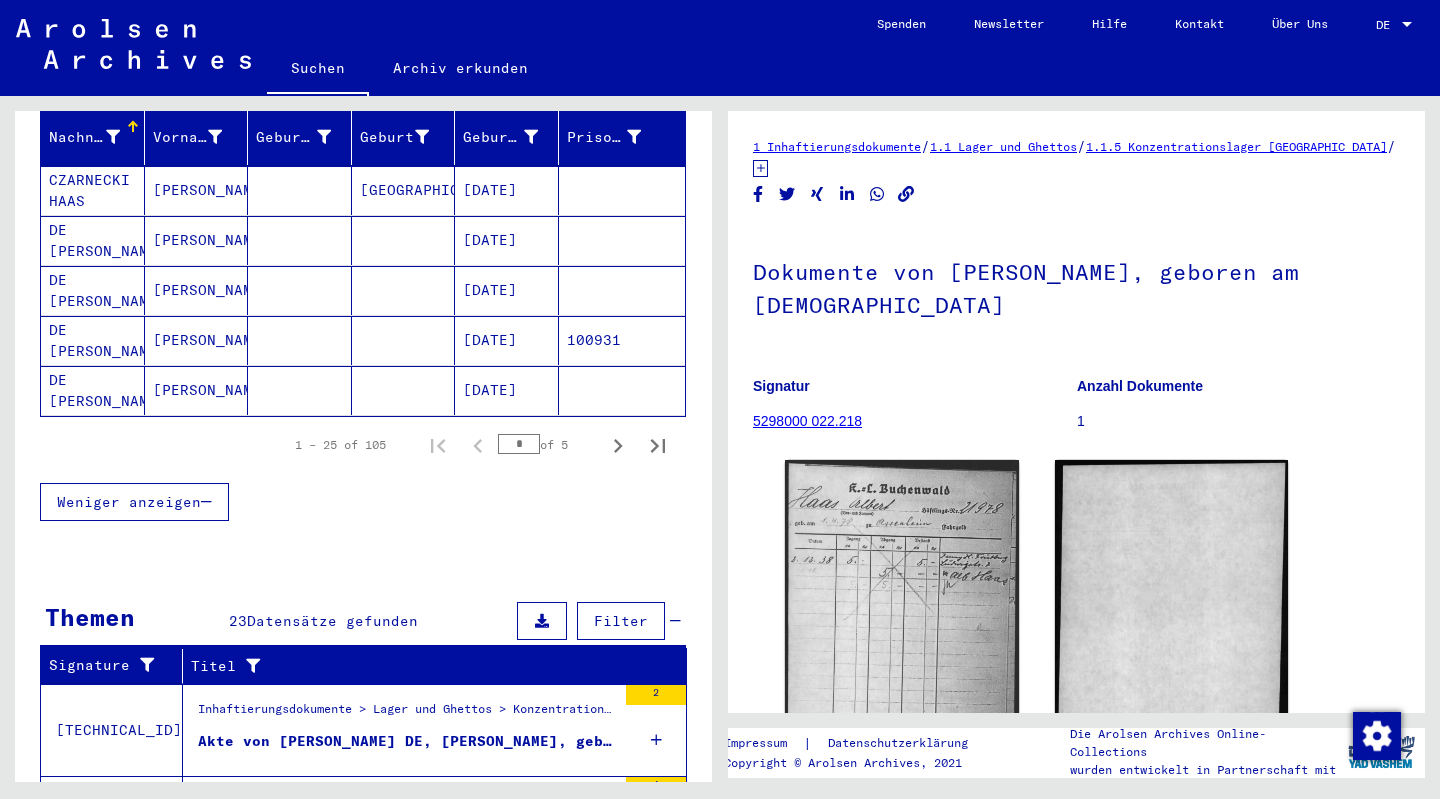 scroll, scrollTop: 0, scrollLeft: 0, axis: both 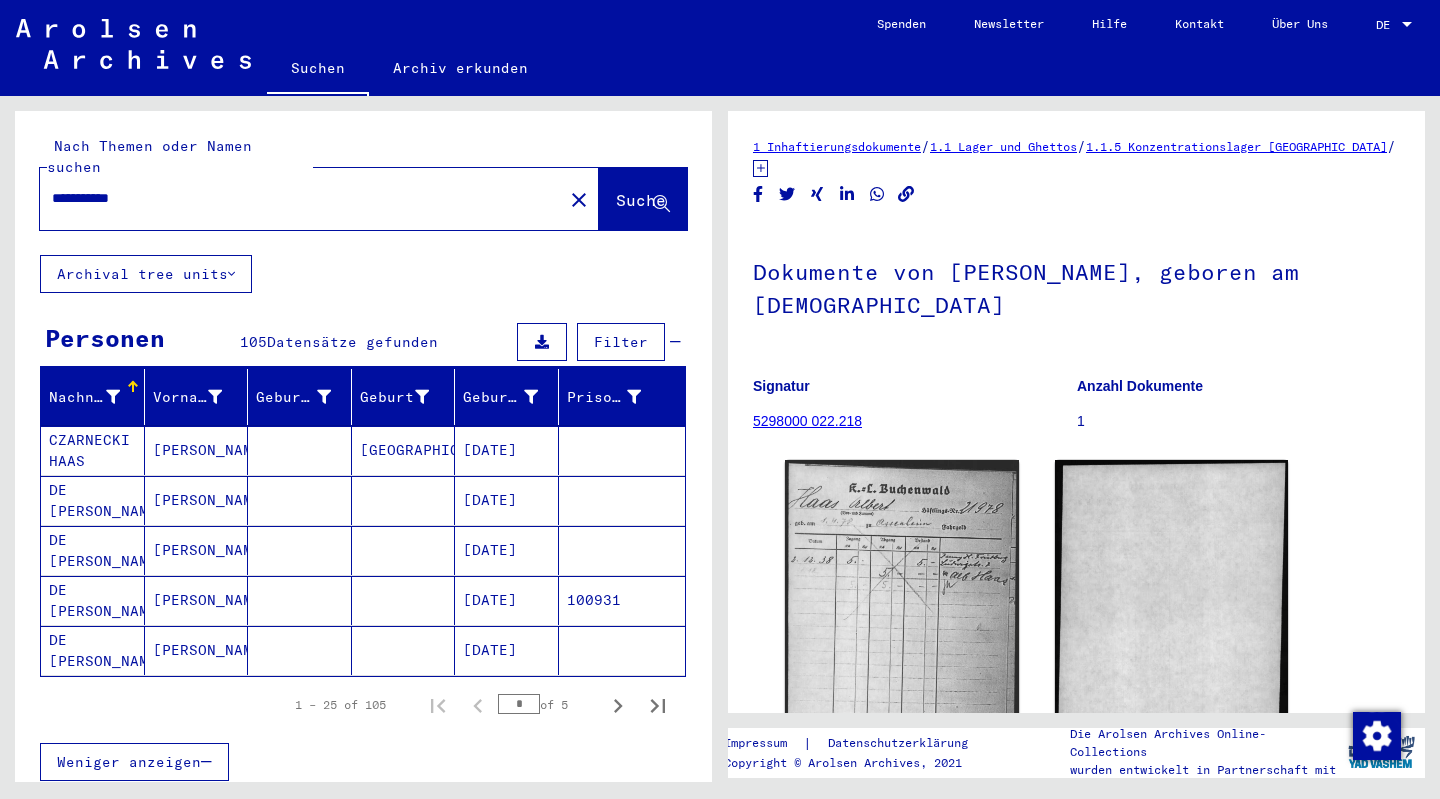 click on "**********" at bounding box center [301, 198] 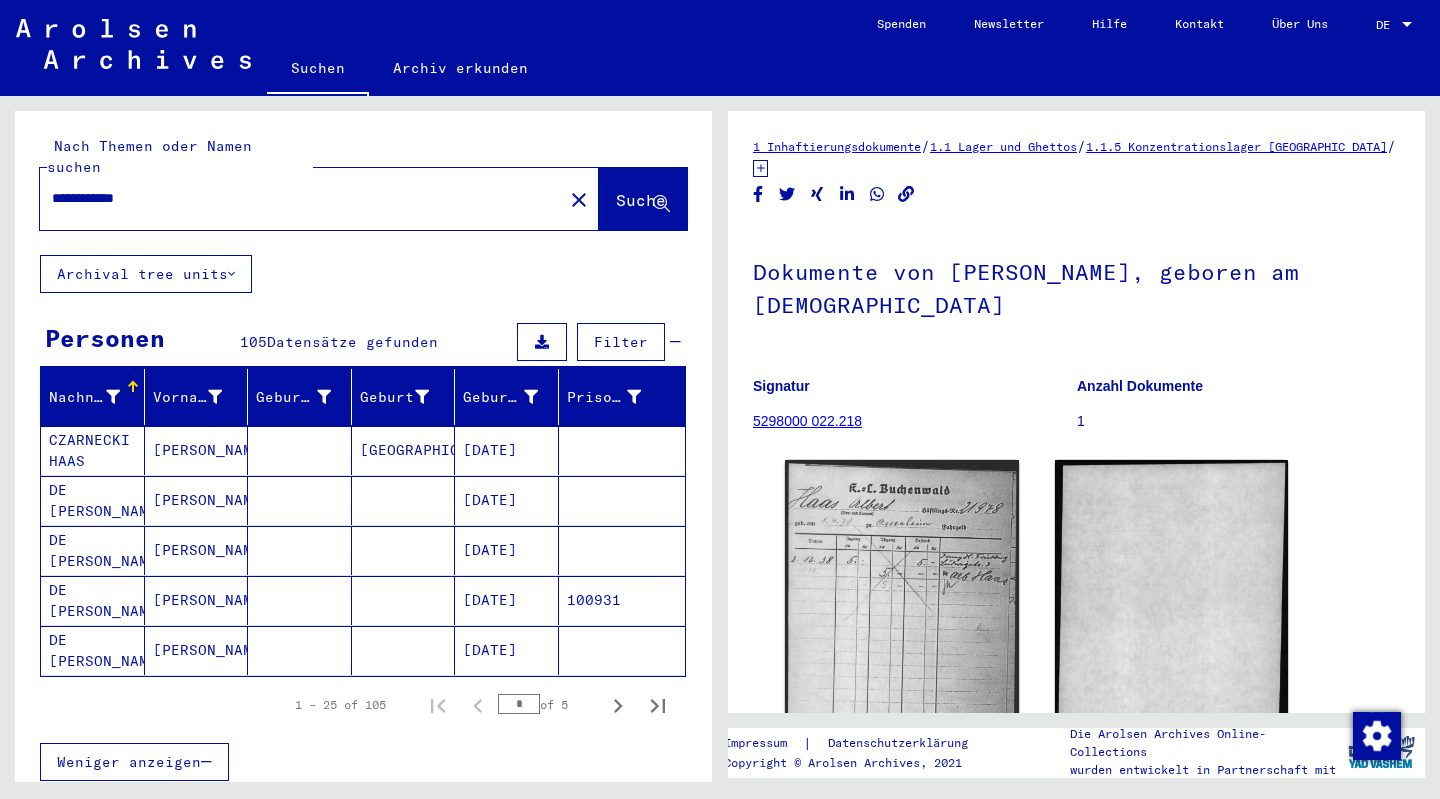 type on "**********" 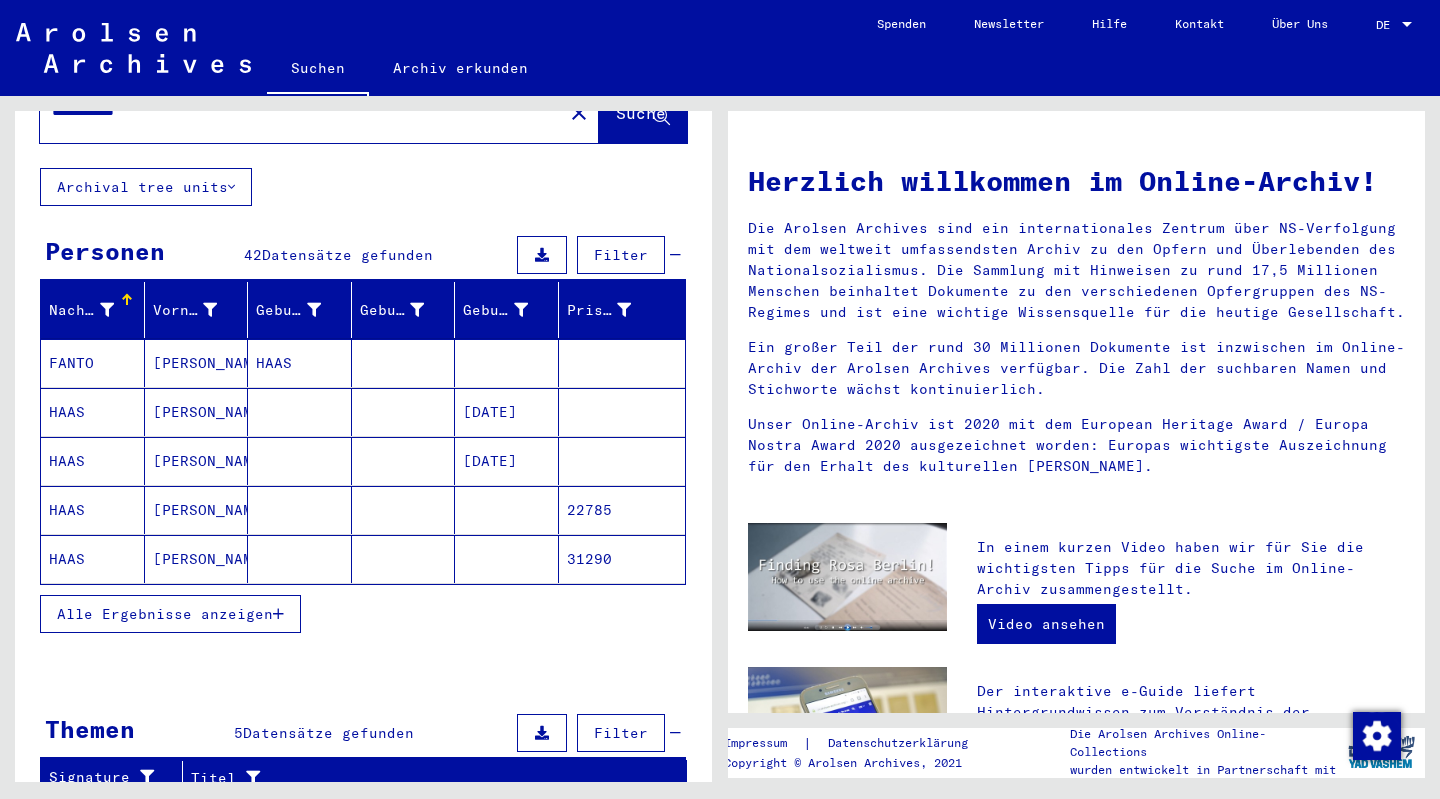 scroll, scrollTop: 90, scrollLeft: 0, axis: vertical 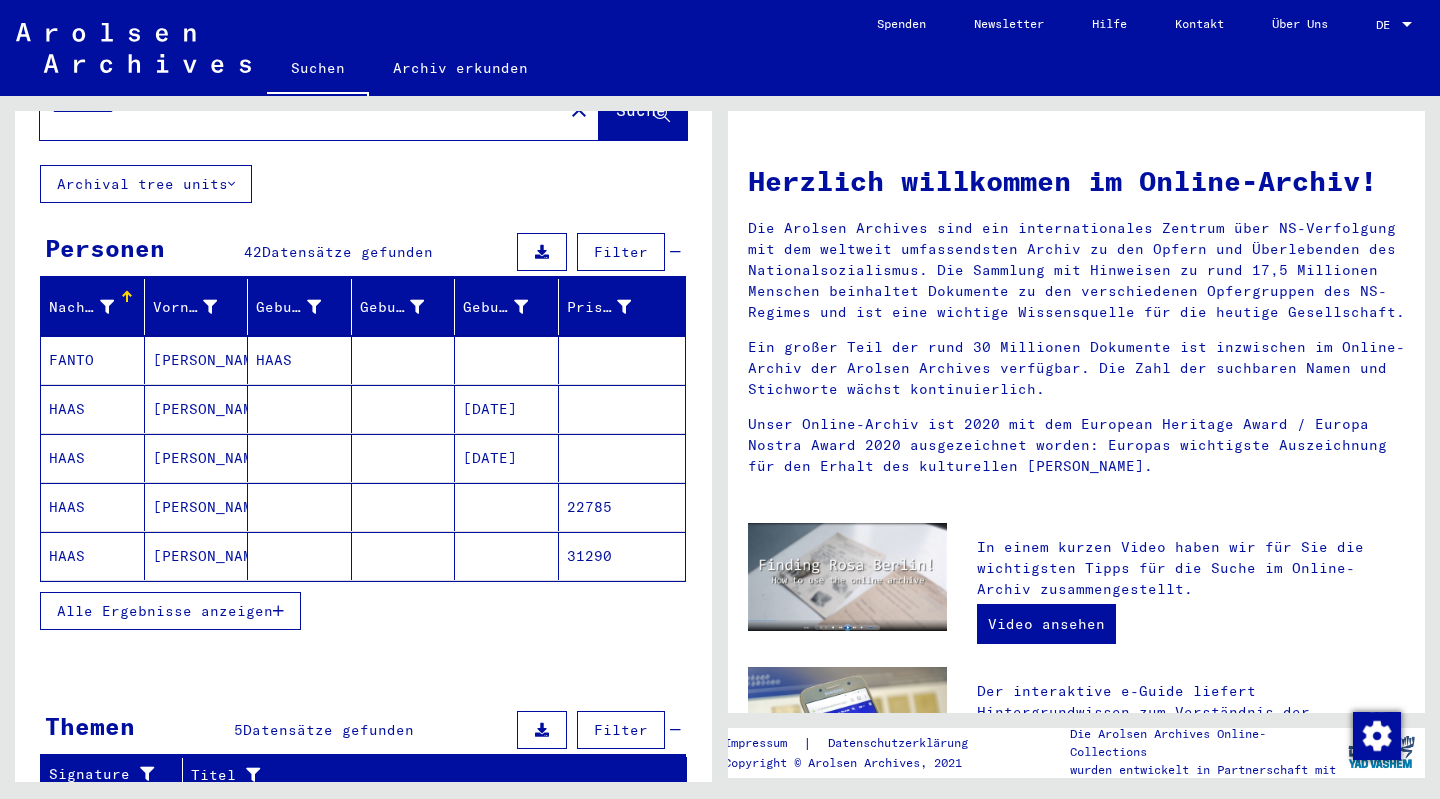 click on "Alle Ergebnisse anzeigen" at bounding box center (170, 611) 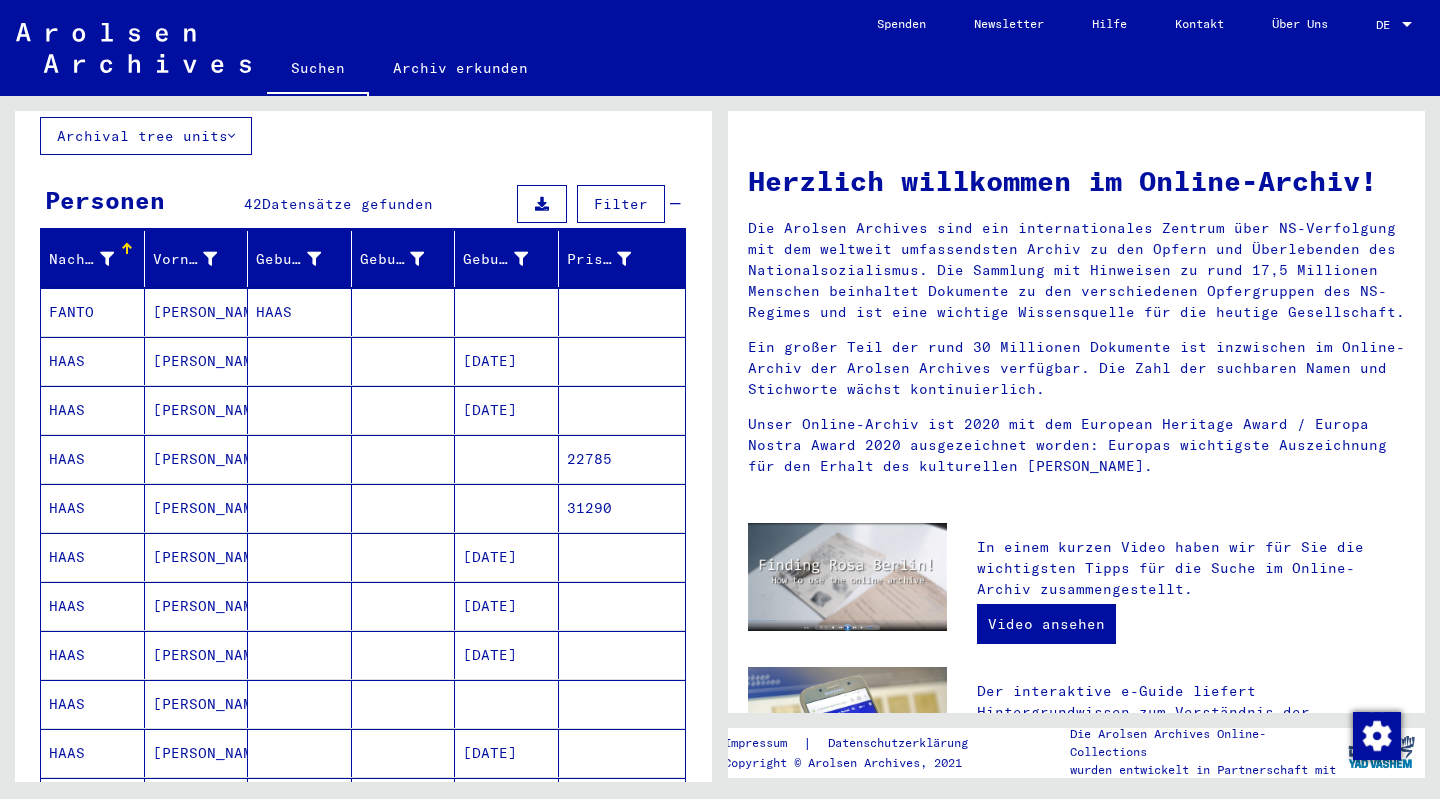 scroll, scrollTop: 138, scrollLeft: 0, axis: vertical 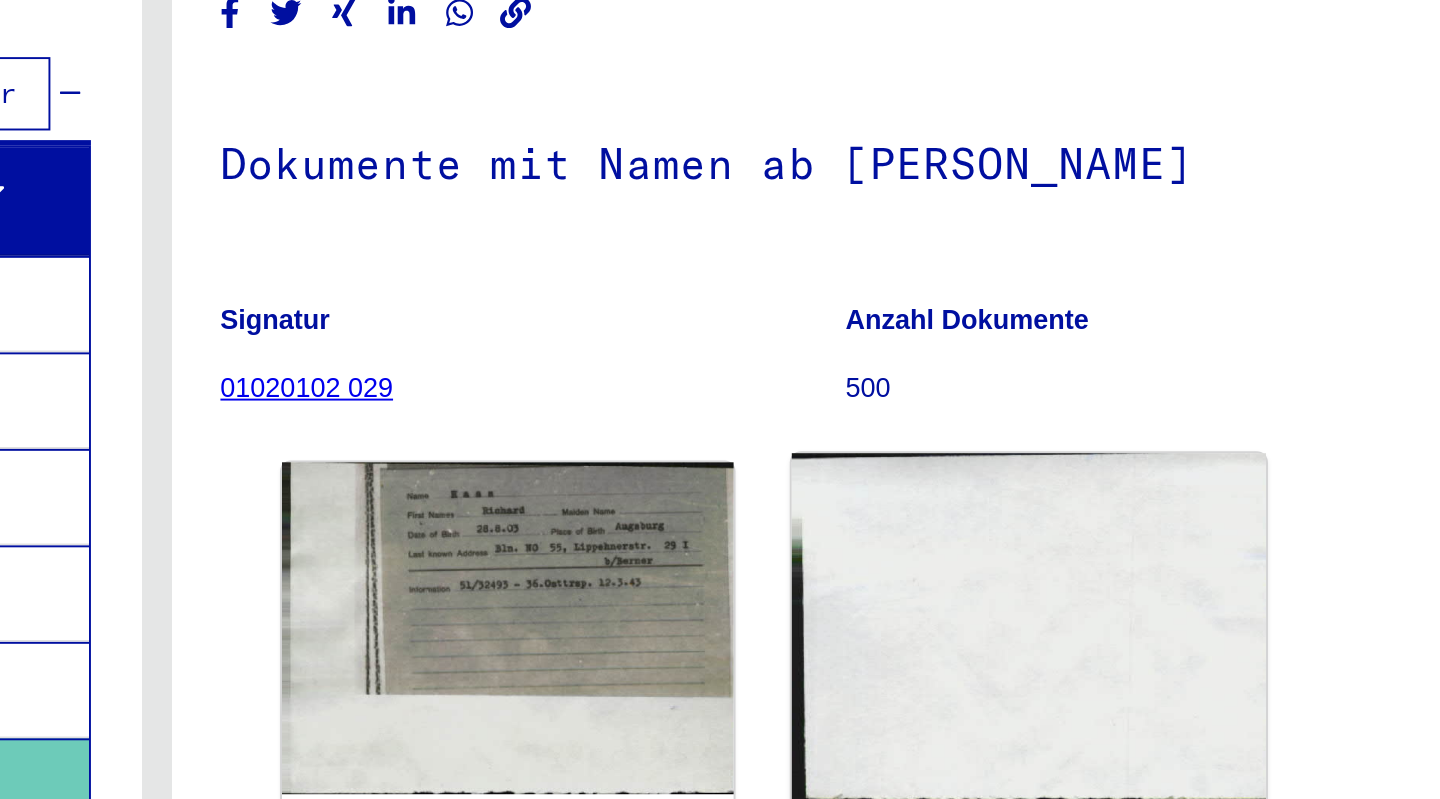 click 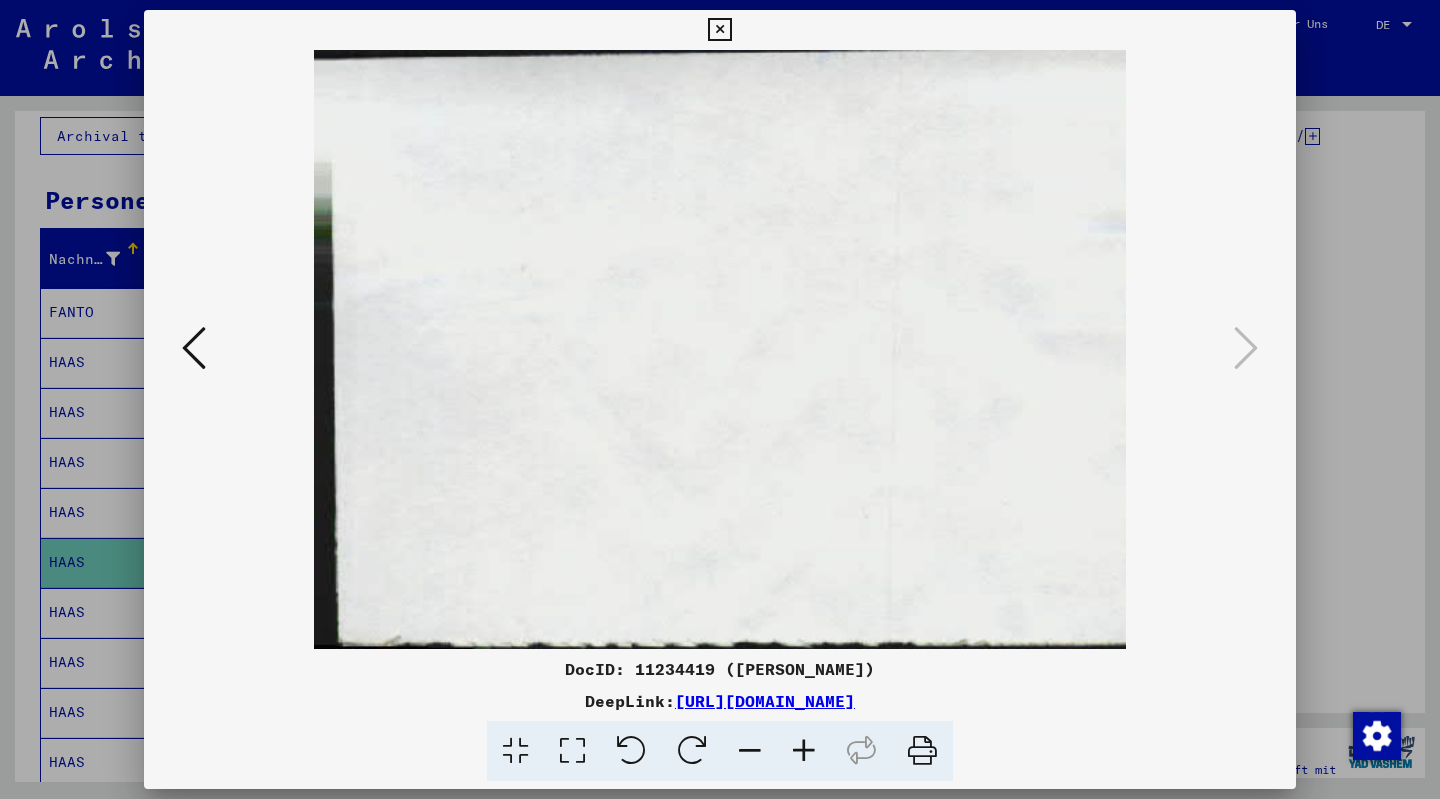 click at bounding box center (719, 30) 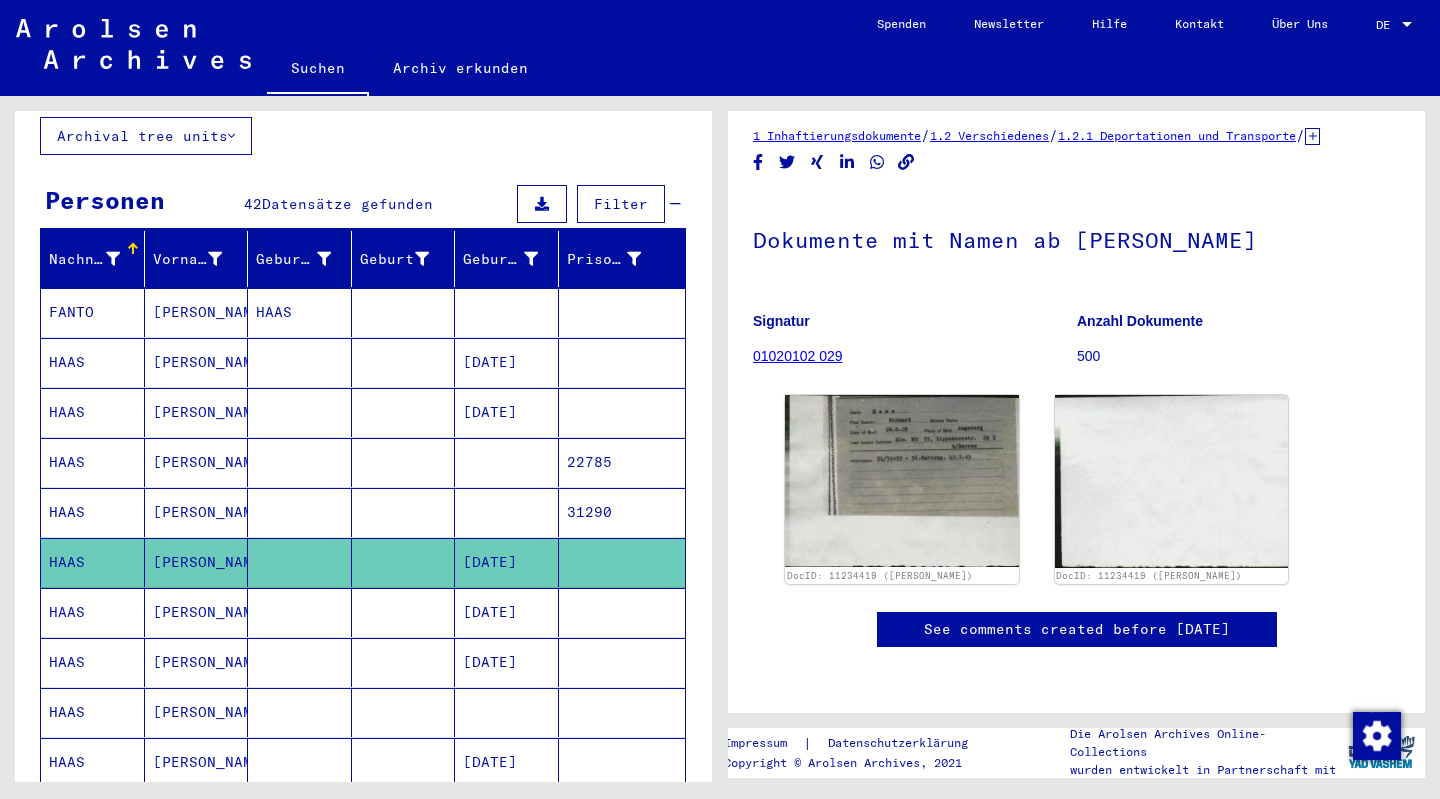 click 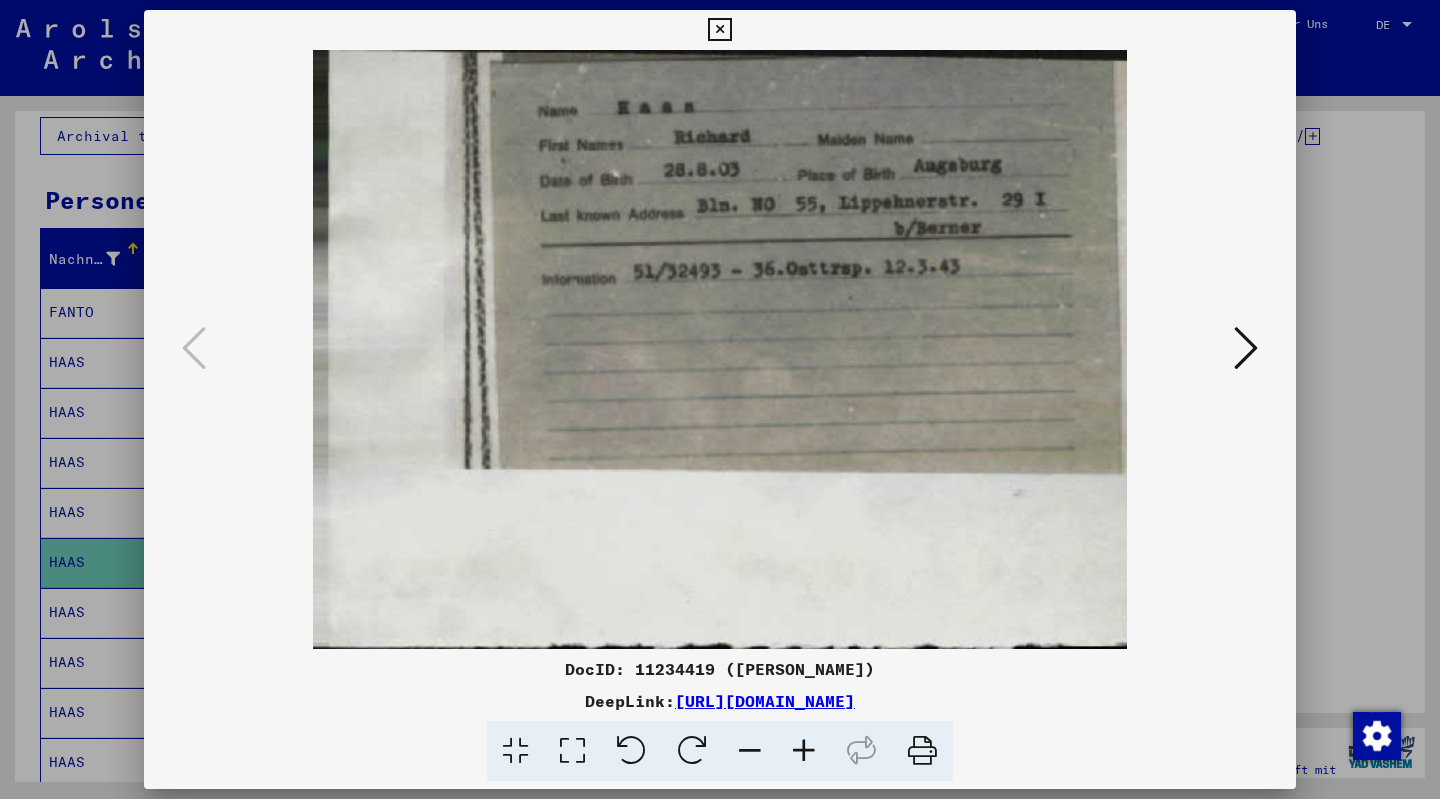 click at bounding box center (922, 751) 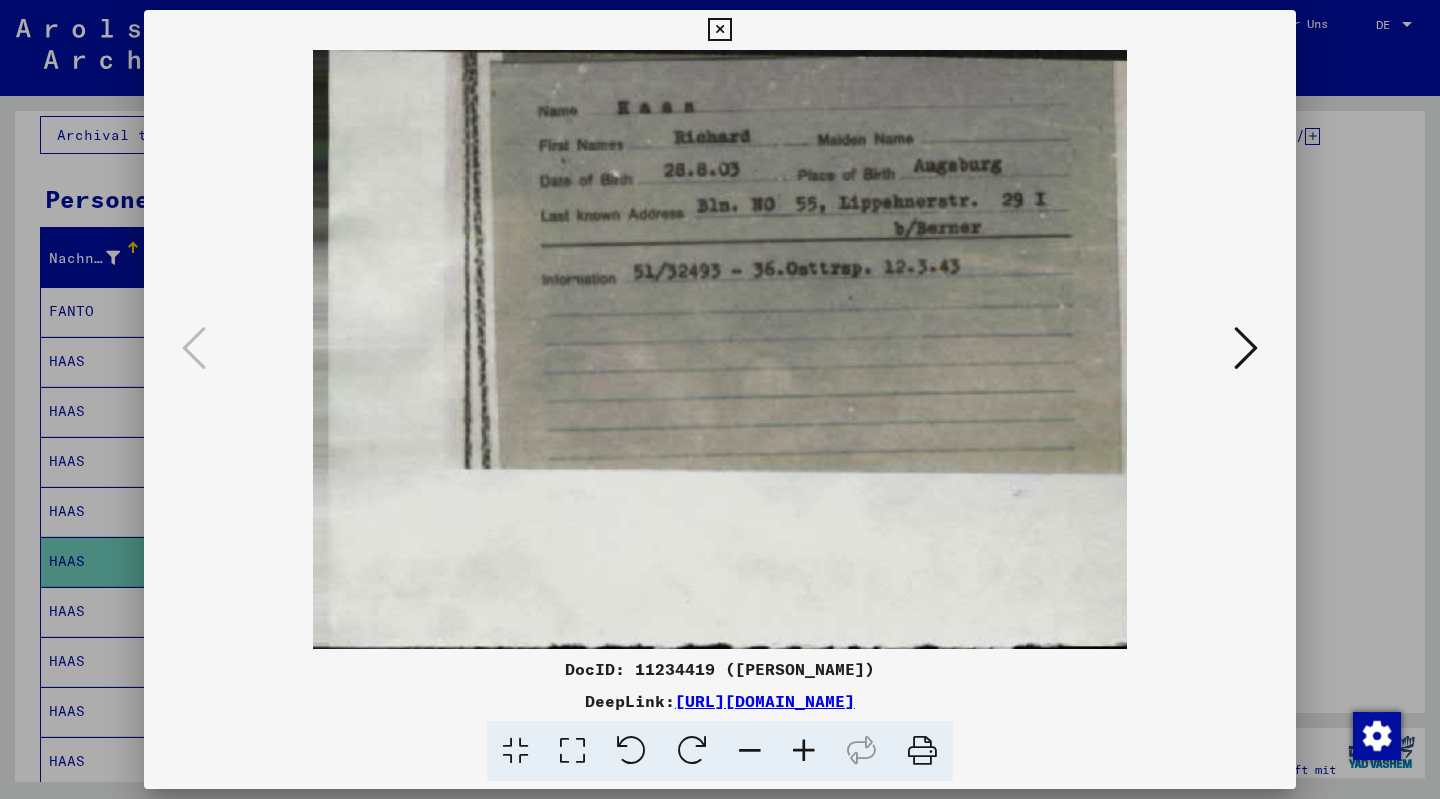 click at bounding box center (719, 30) 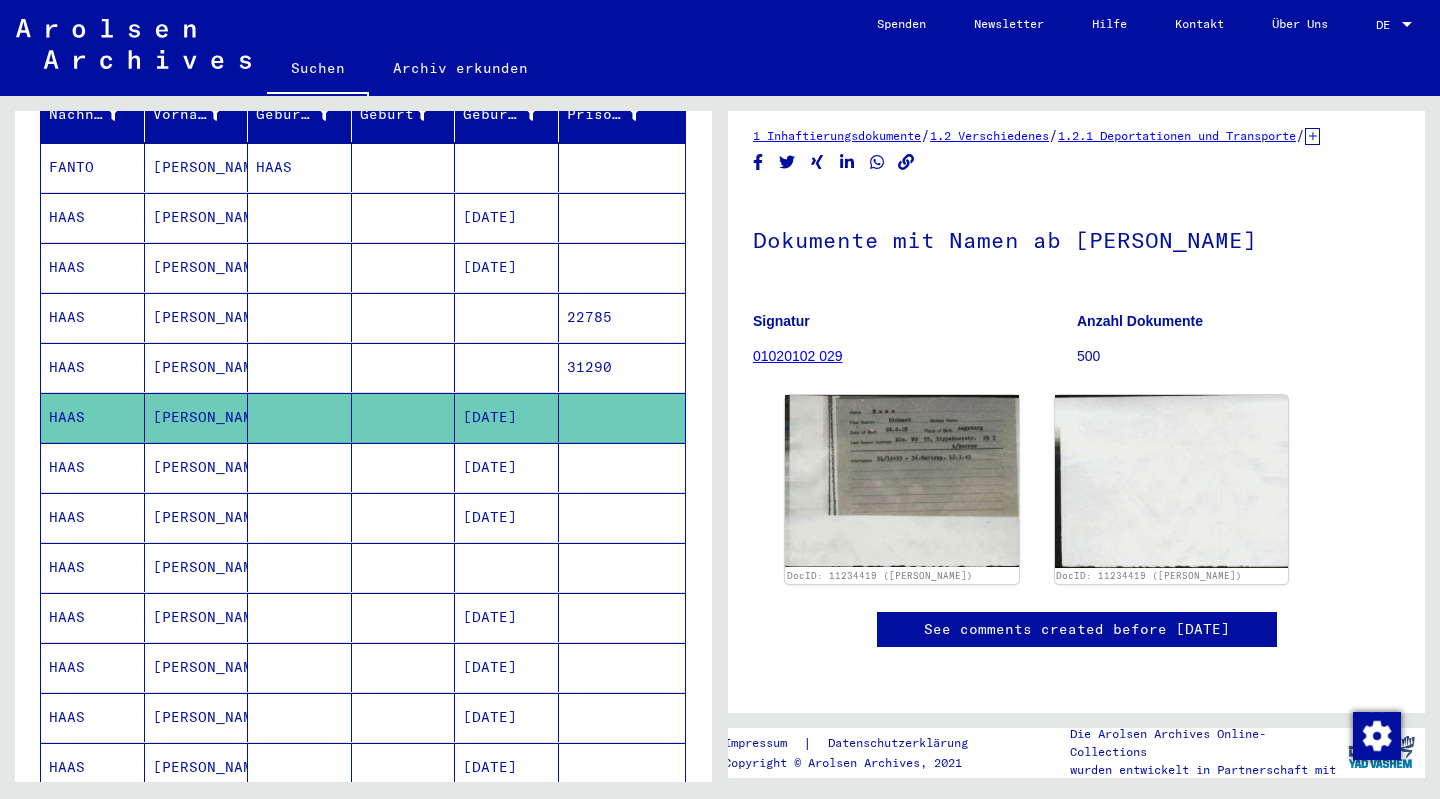 scroll, scrollTop: 279, scrollLeft: 0, axis: vertical 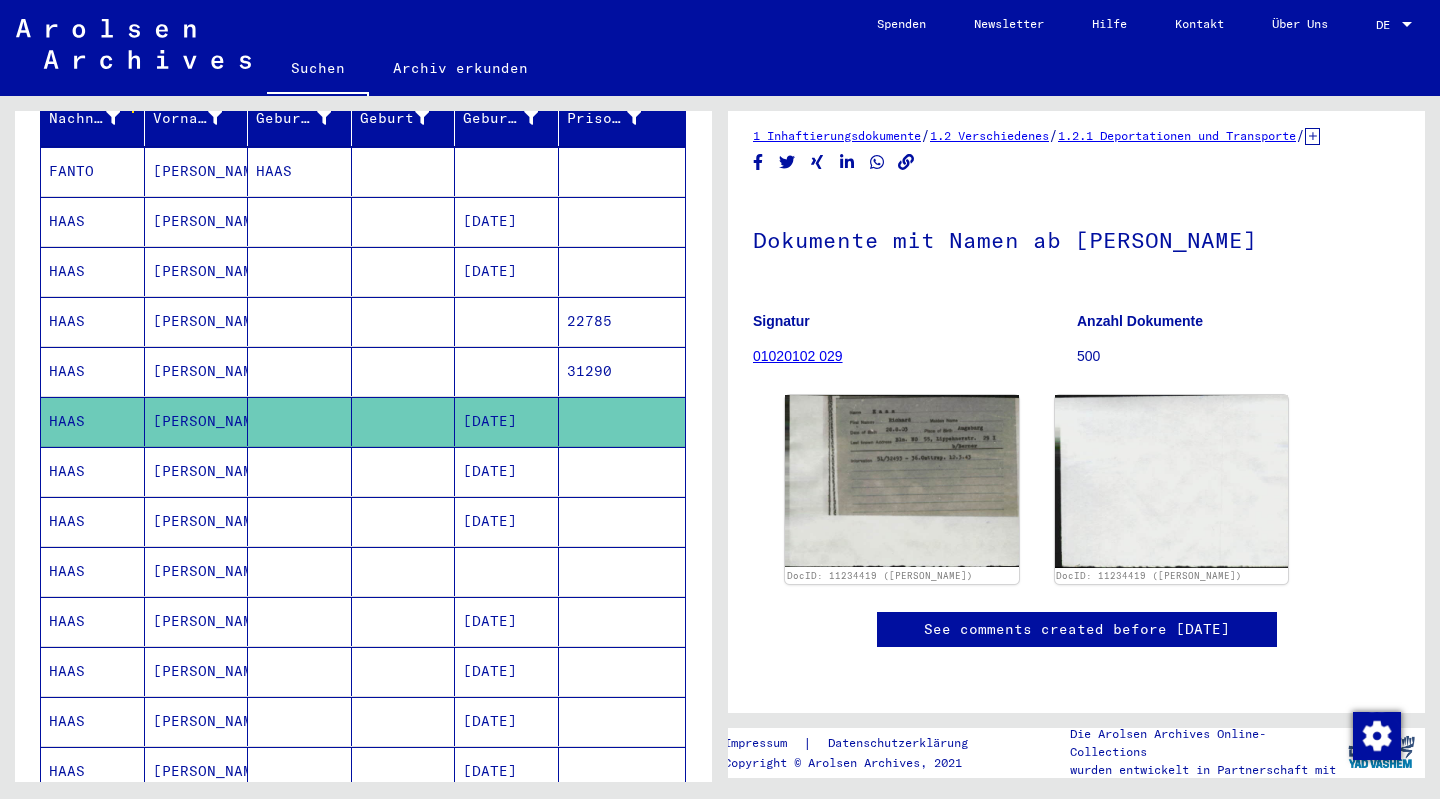 click 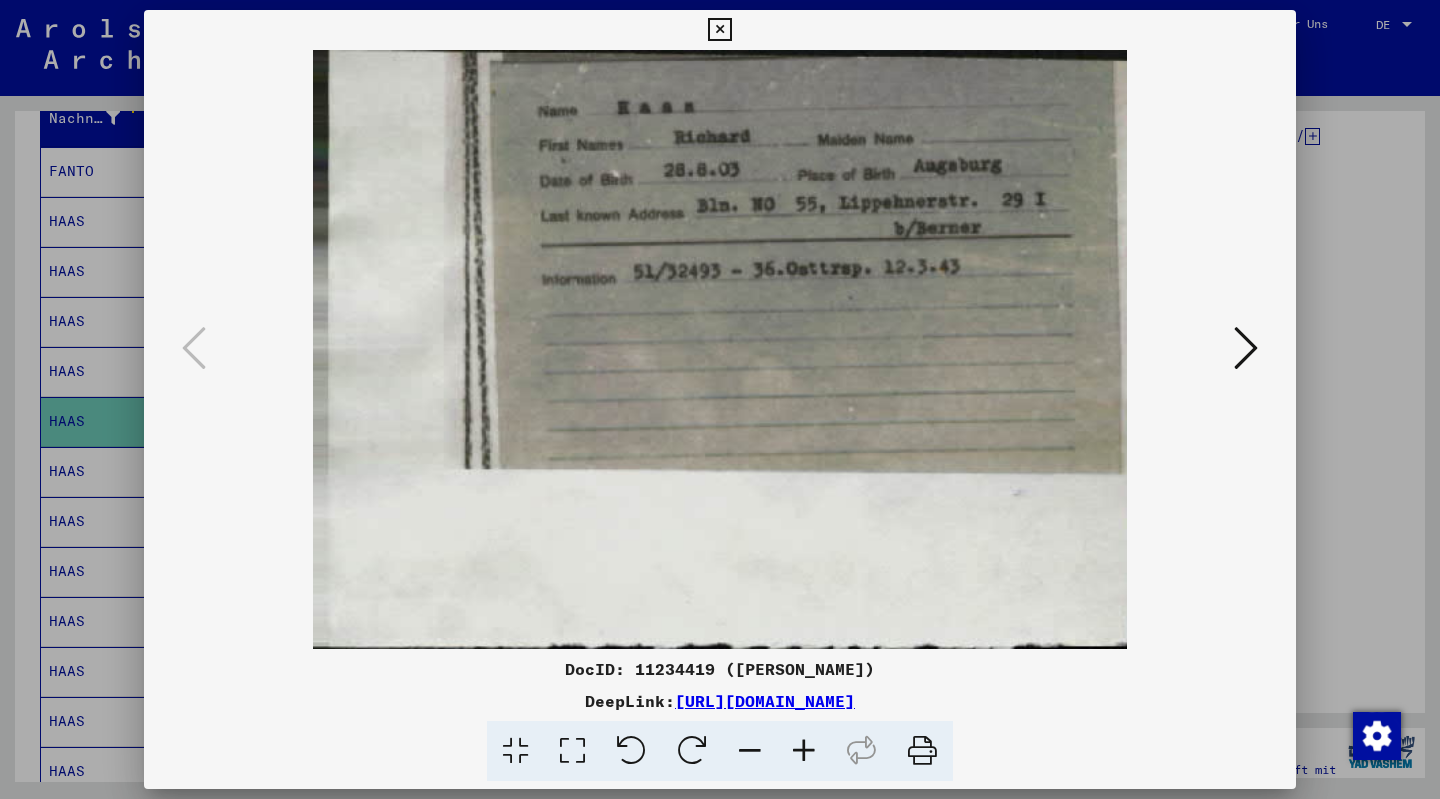click at bounding box center (719, 30) 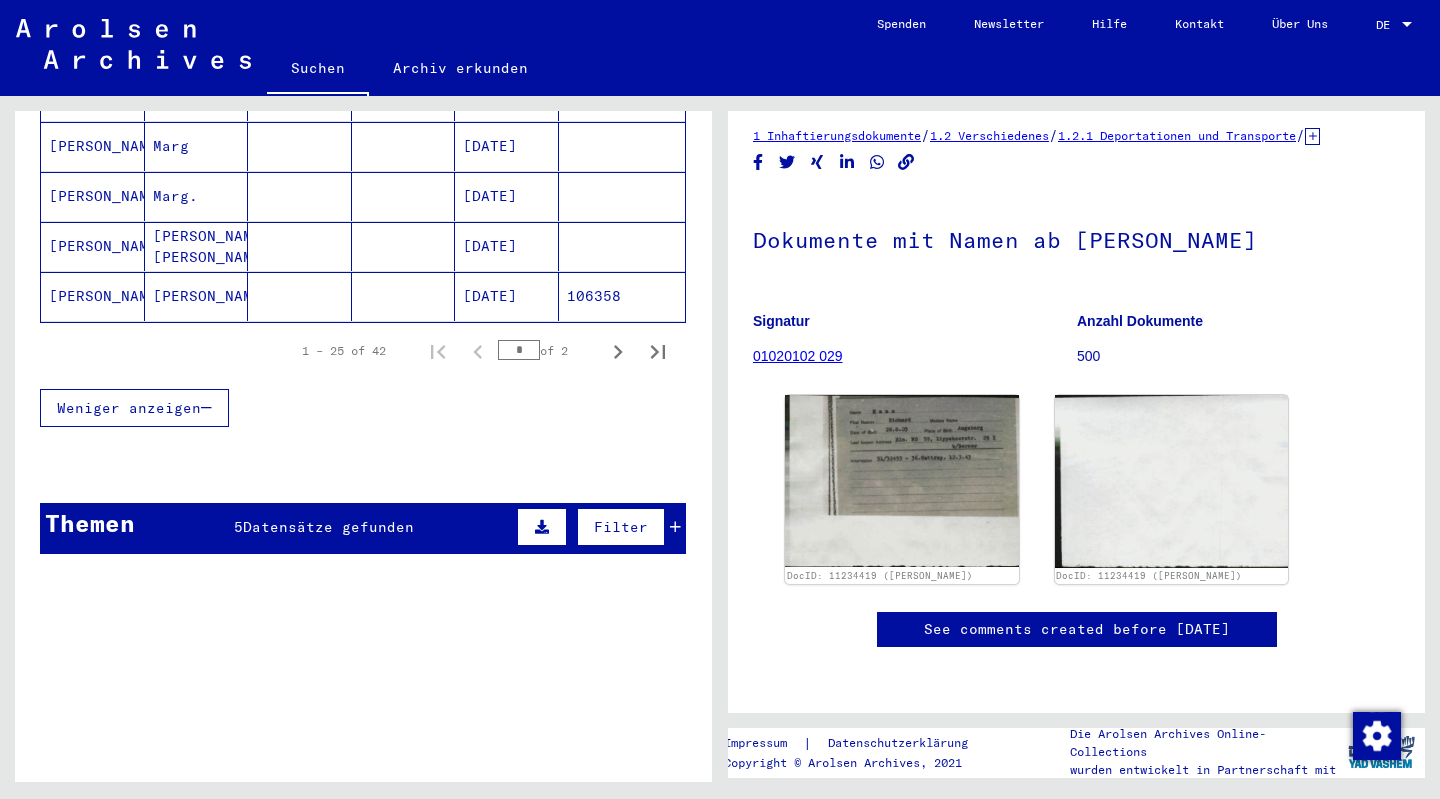 scroll, scrollTop: 1408, scrollLeft: 0, axis: vertical 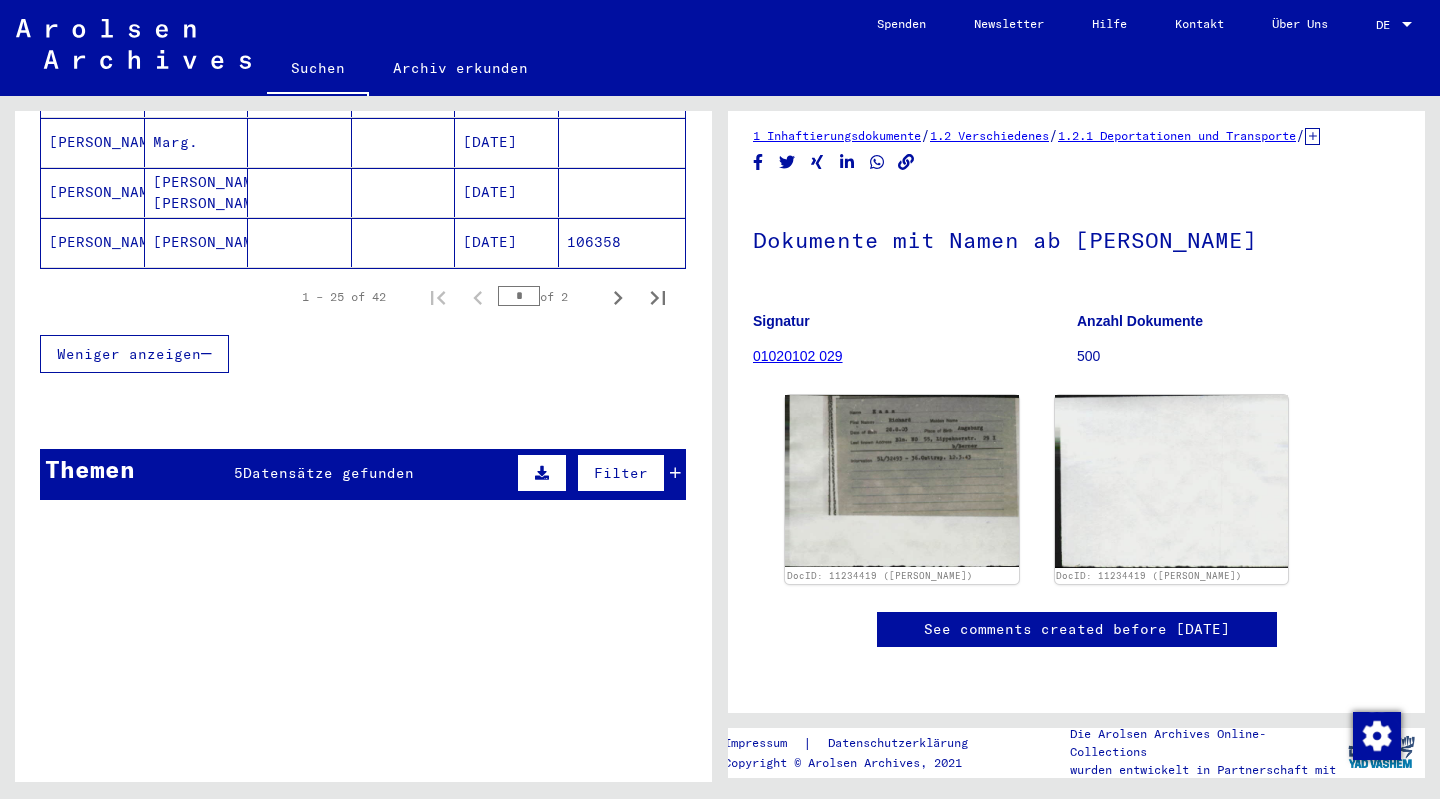 click on "5  Datensätze gefunden" at bounding box center [324, 473] 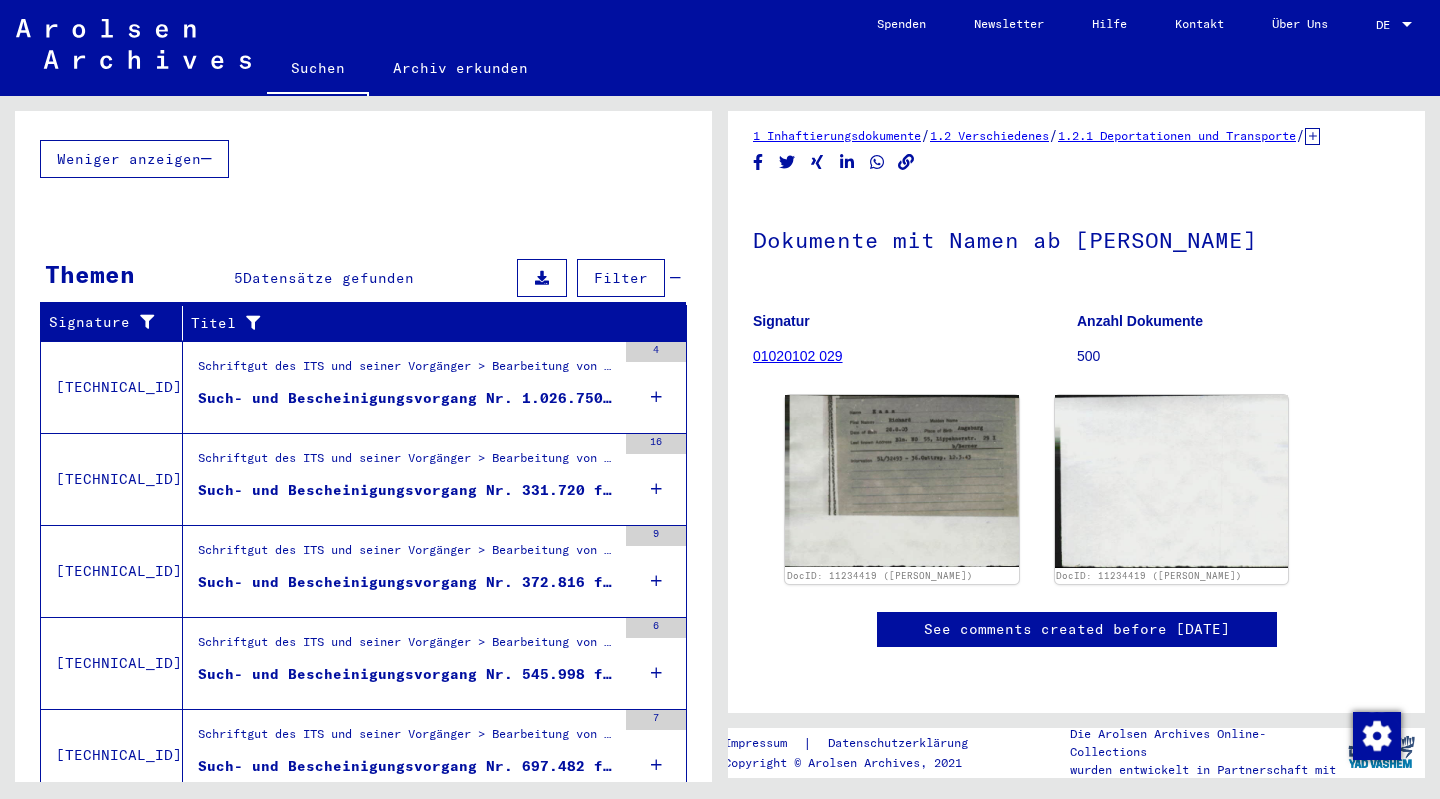 scroll, scrollTop: 1636, scrollLeft: 0, axis: vertical 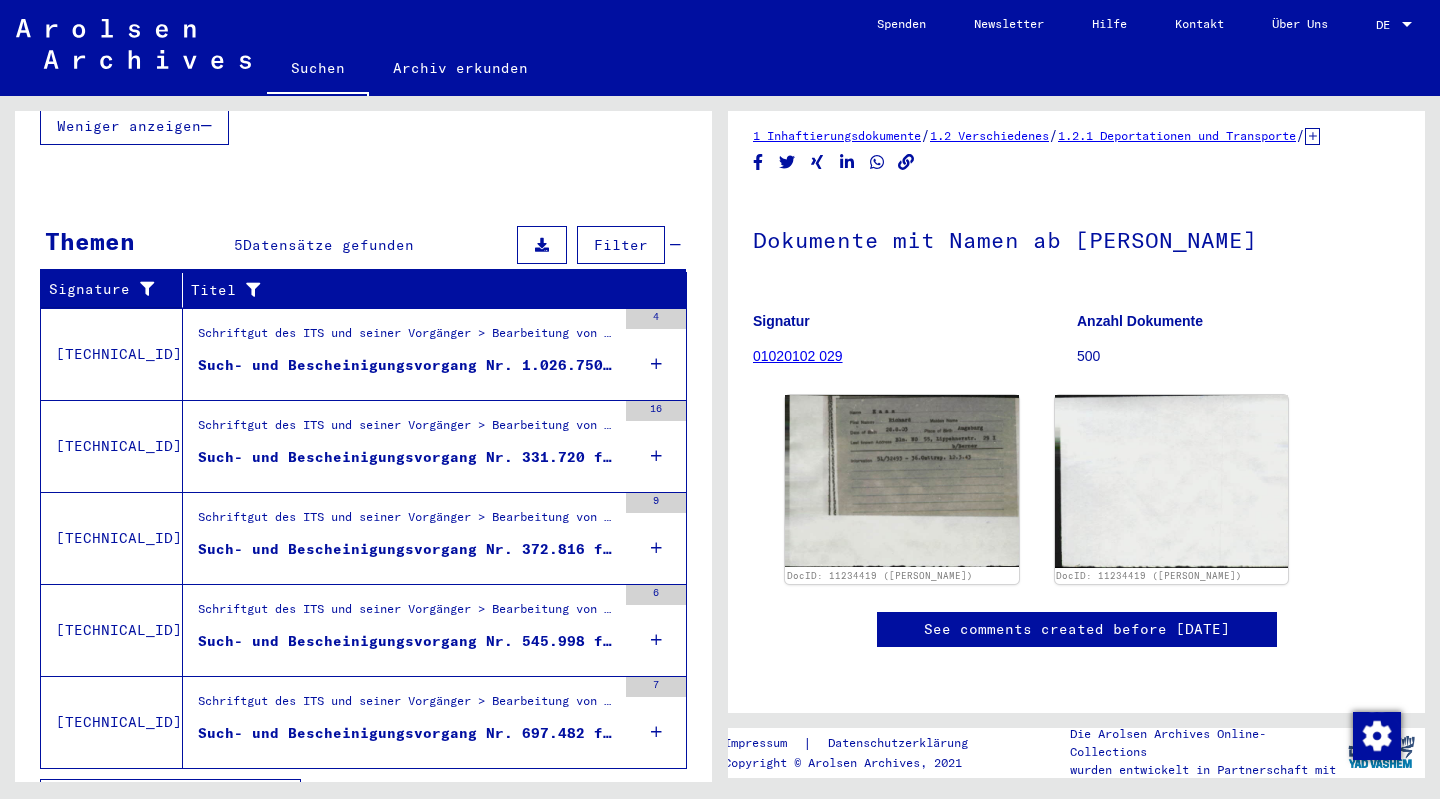 click on "Schriftgut des ITS und seiner Vorgänger > Bearbeitung von Anfragen > Fallbezogene [MEDICAL_DATA] des ITS ab 1947 > T/D-Fallablage > Such- und Bescheinigungsvorgänge mit den (T/D-) Nummern von 500.000 bis 749.999 > Such- und Bescheinigungsvorgänge mit den (T/D-) Nummern von 697.000 bis 697.499 Such- und Bescheinigungsvorgang Nr. 697.482 für [PERSON_NAME] geboren [DEMOGRAPHIC_DATA]" at bounding box center (399, 722) 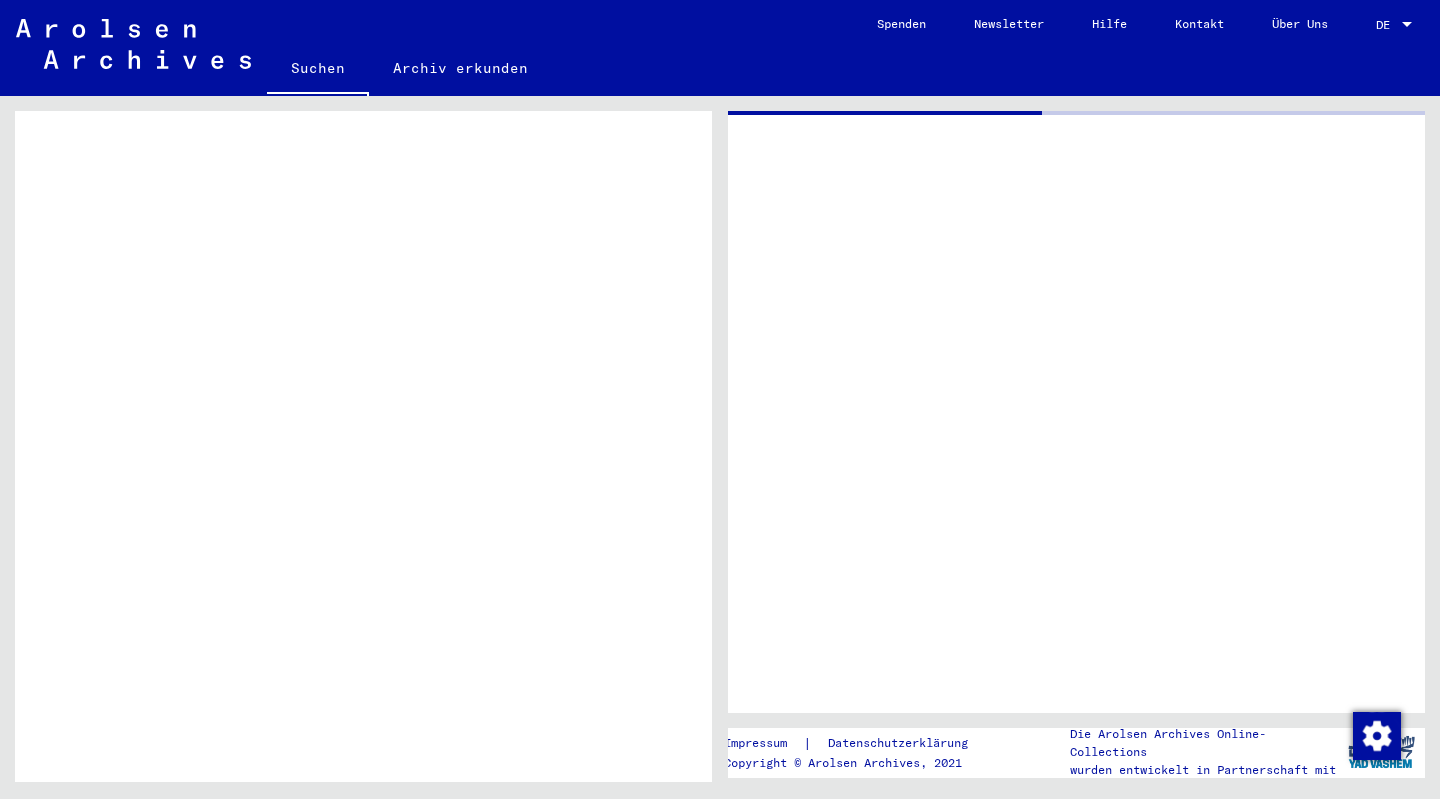 scroll, scrollTop: 952, scrollLeft: 0, axis: vertical 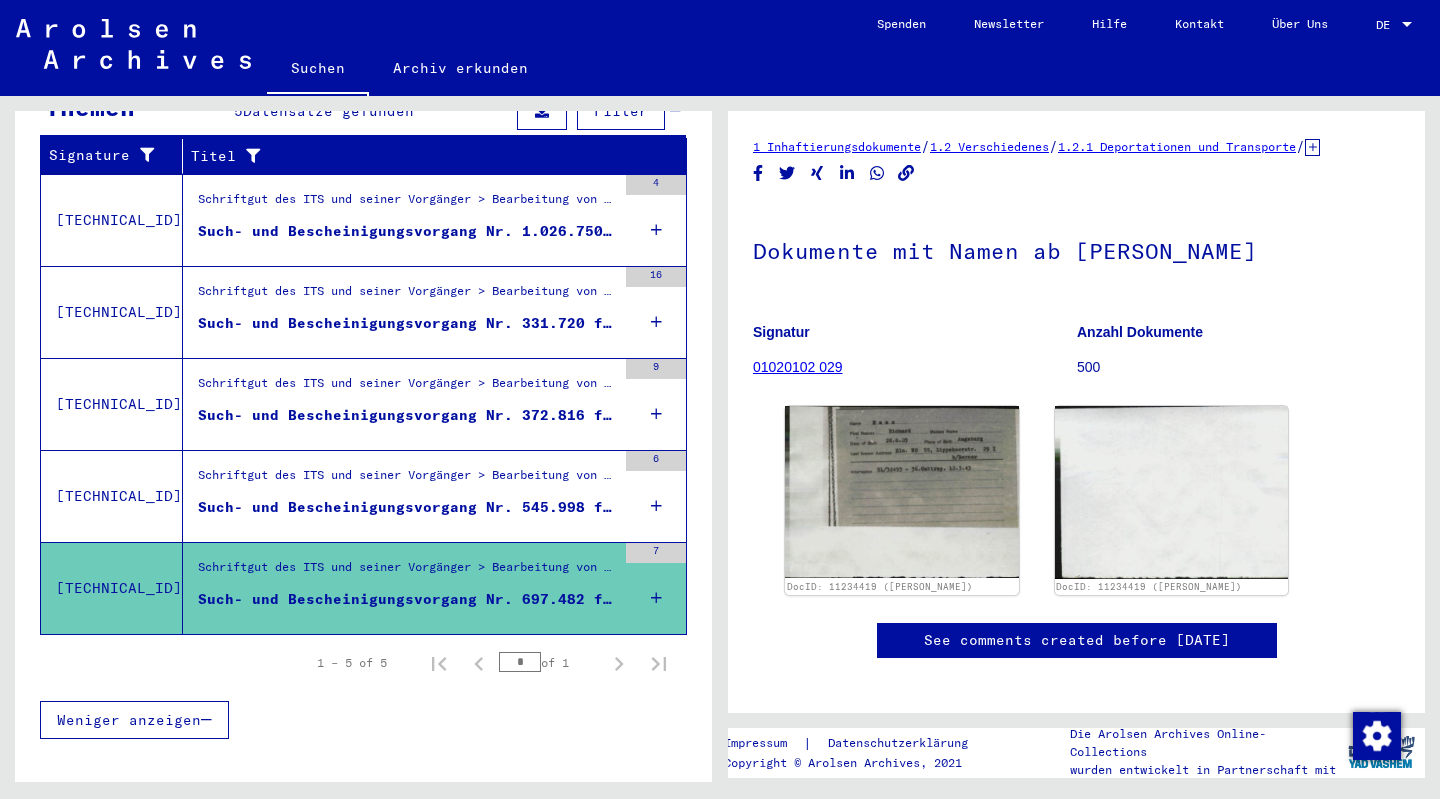 click on "Such- und Bescheinigungsvorgang Nr. 545.998 für [PERSON_NAME] geboren [DEMOGRAPHIC_DATA]" at bounding box center [407, 507] 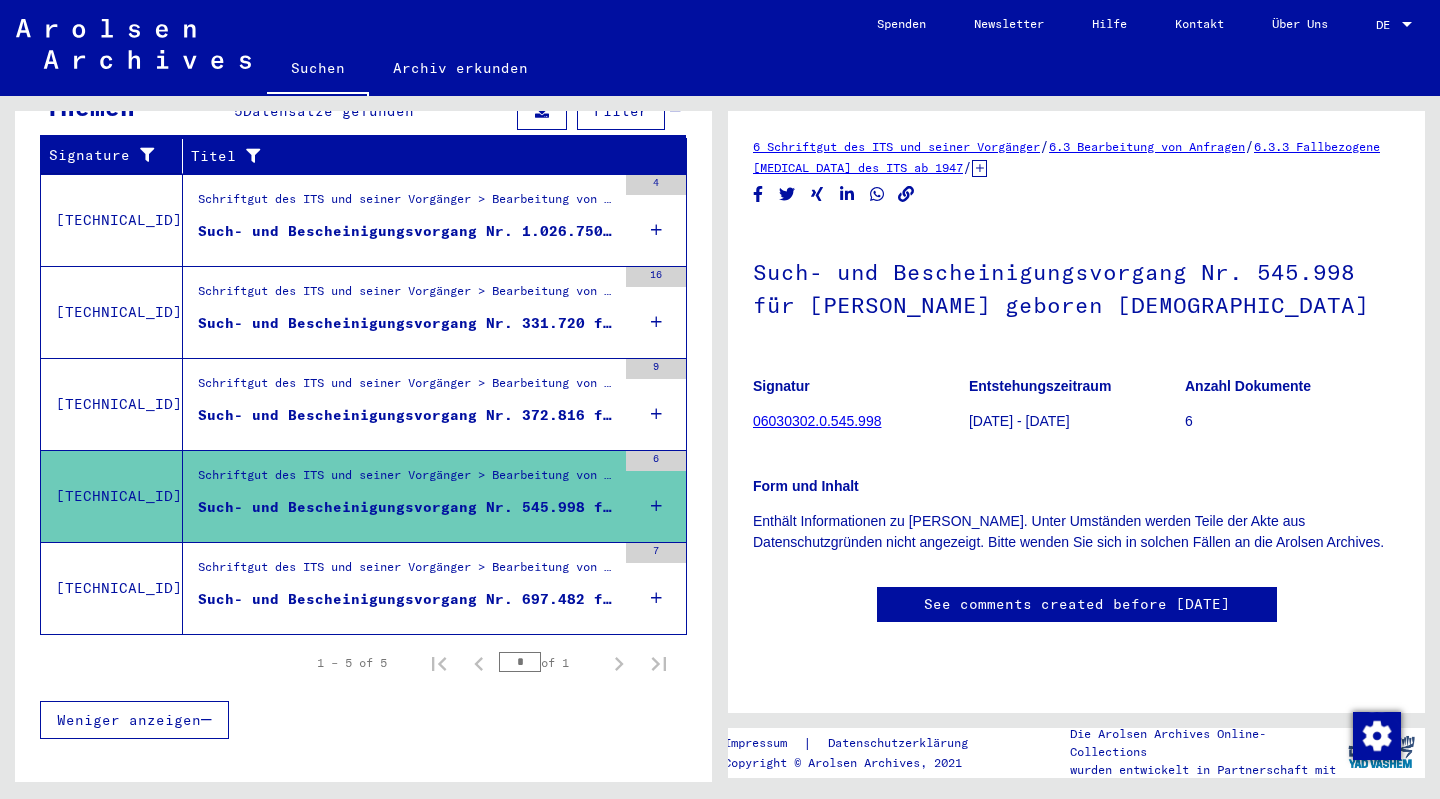 scroll, scrollTop: 0, scrollLeft: 0, axis: both 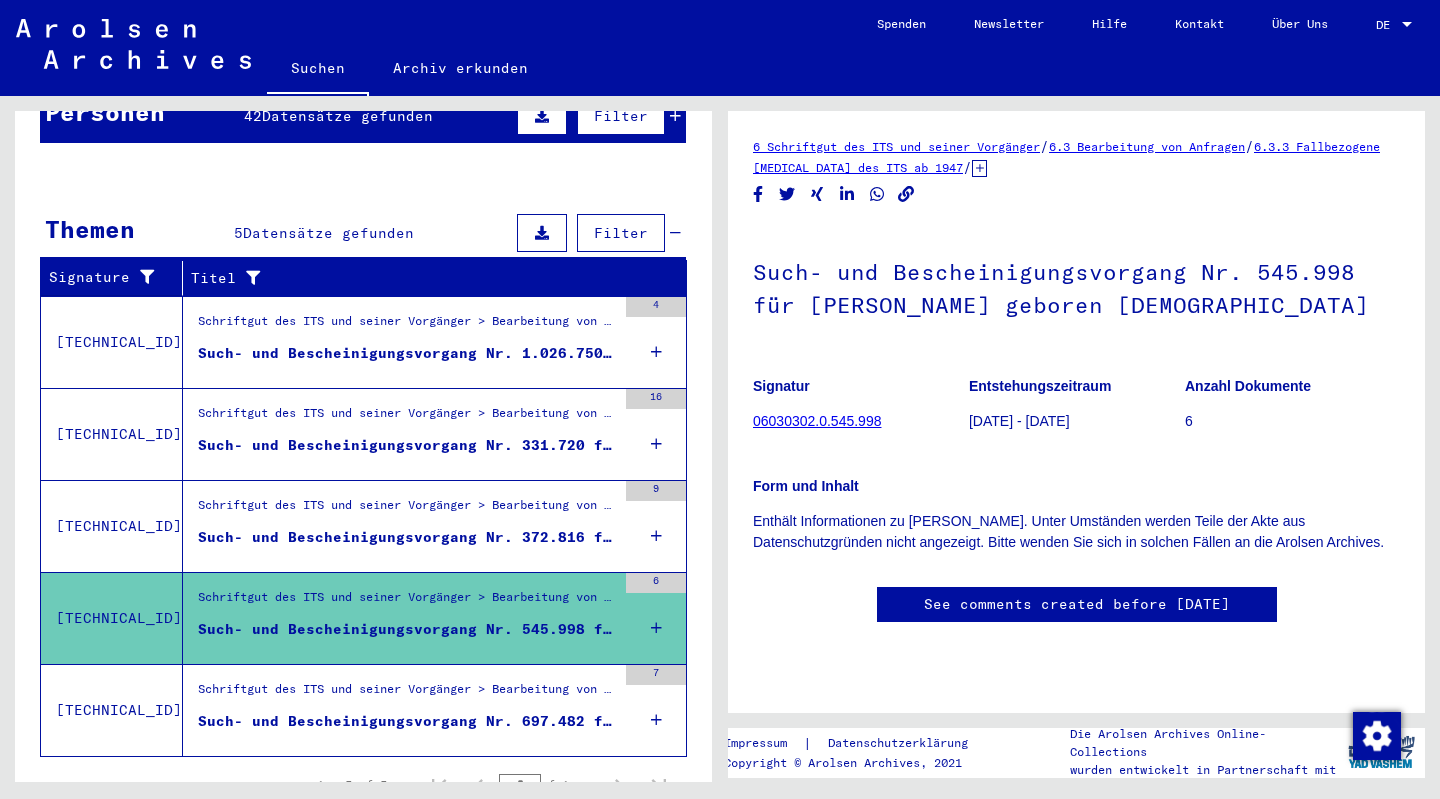 click on "Such- und Bescheinigungsvorgang Nr. 372.816 für [PERSON_NAME] geboren [DEMOGRAPHIC_DATA]" at bounding box center (407, 537) 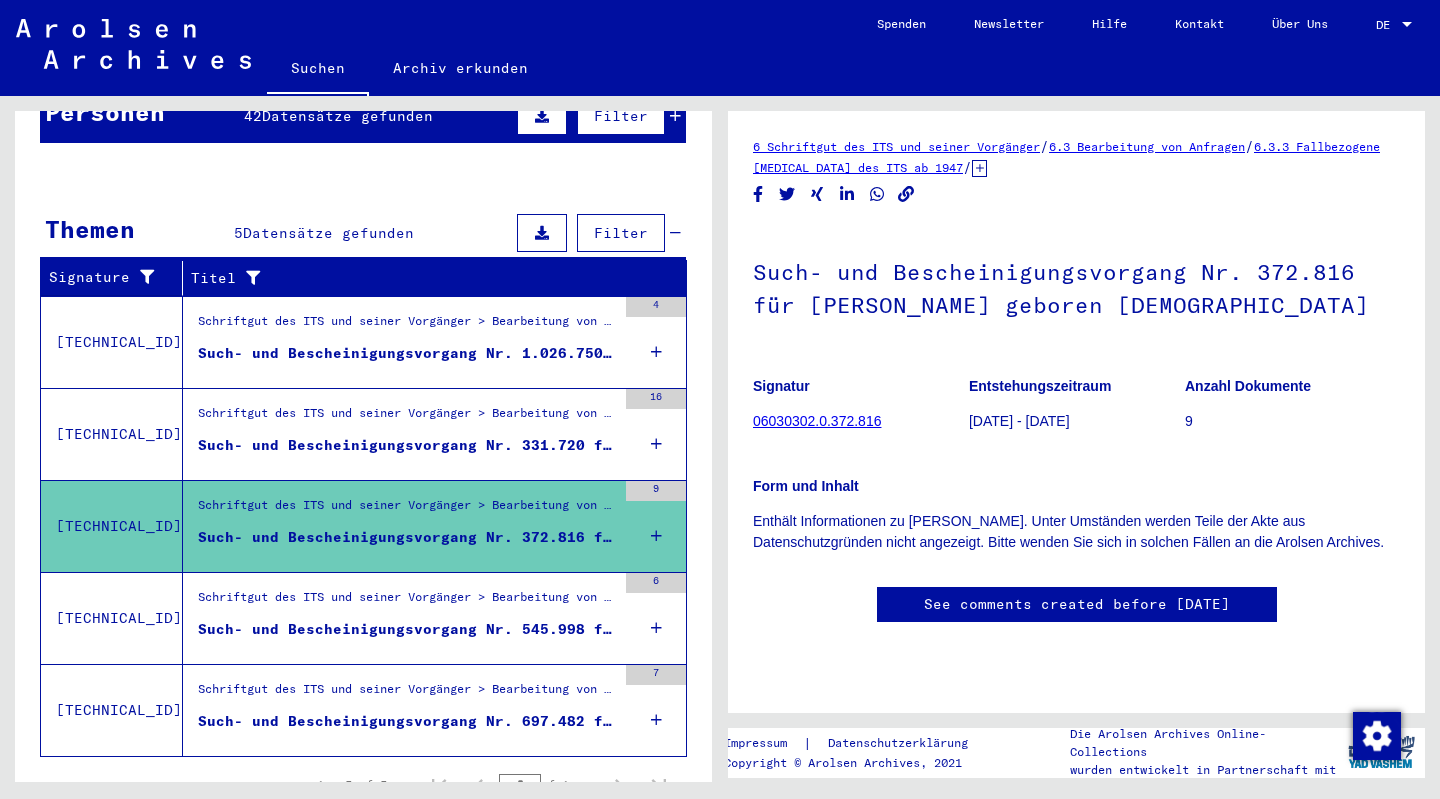 scroll, scrollTop: 0, scrollLeft: 0, axis: both 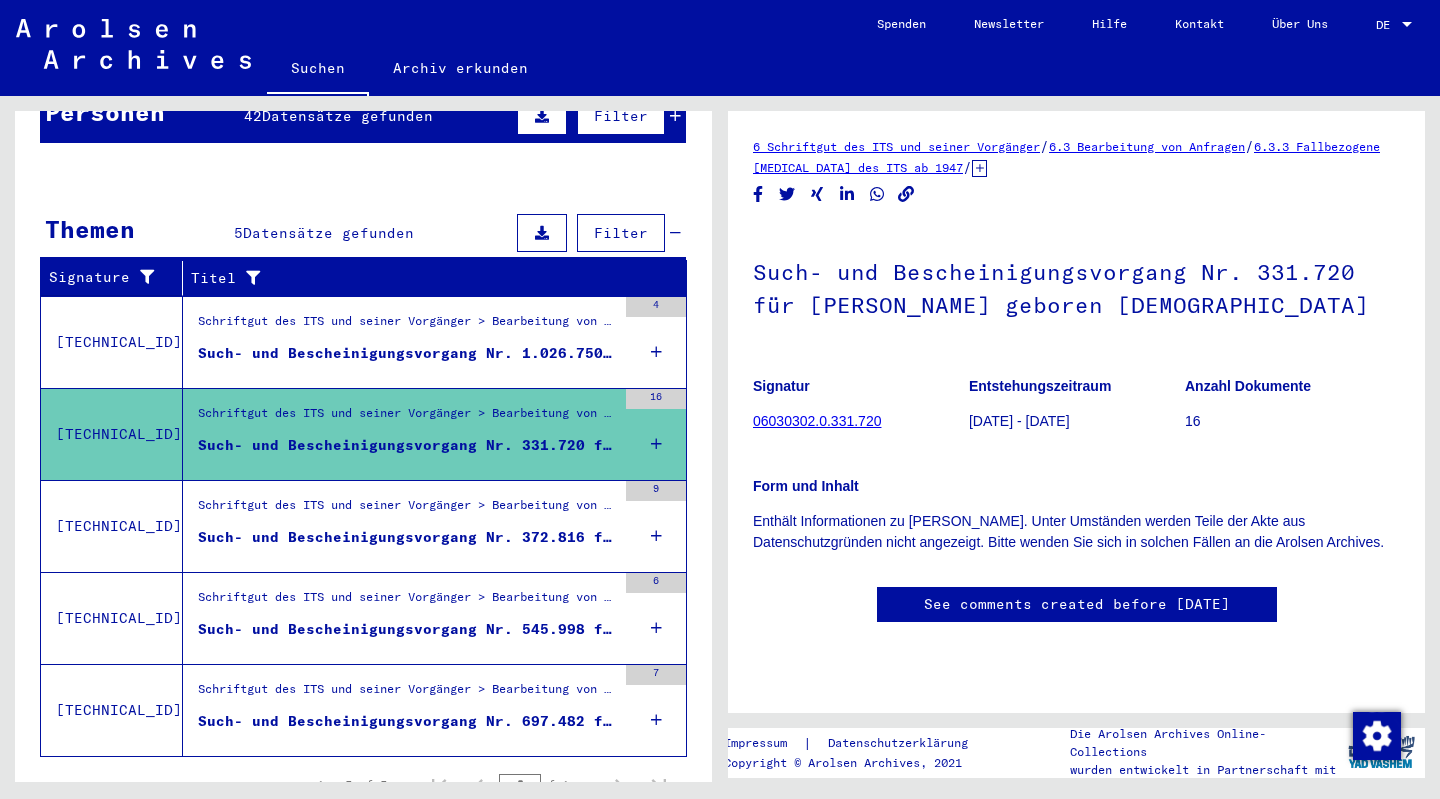 click on "Enthält Informationen zu [PERSON_NAME]. Unter Umständen werden Teile der Akte aus Datenschutzgründen nicht angezeigt. Bitte wenden Sie sich in solchen Fällen an die Arolsen Archives." 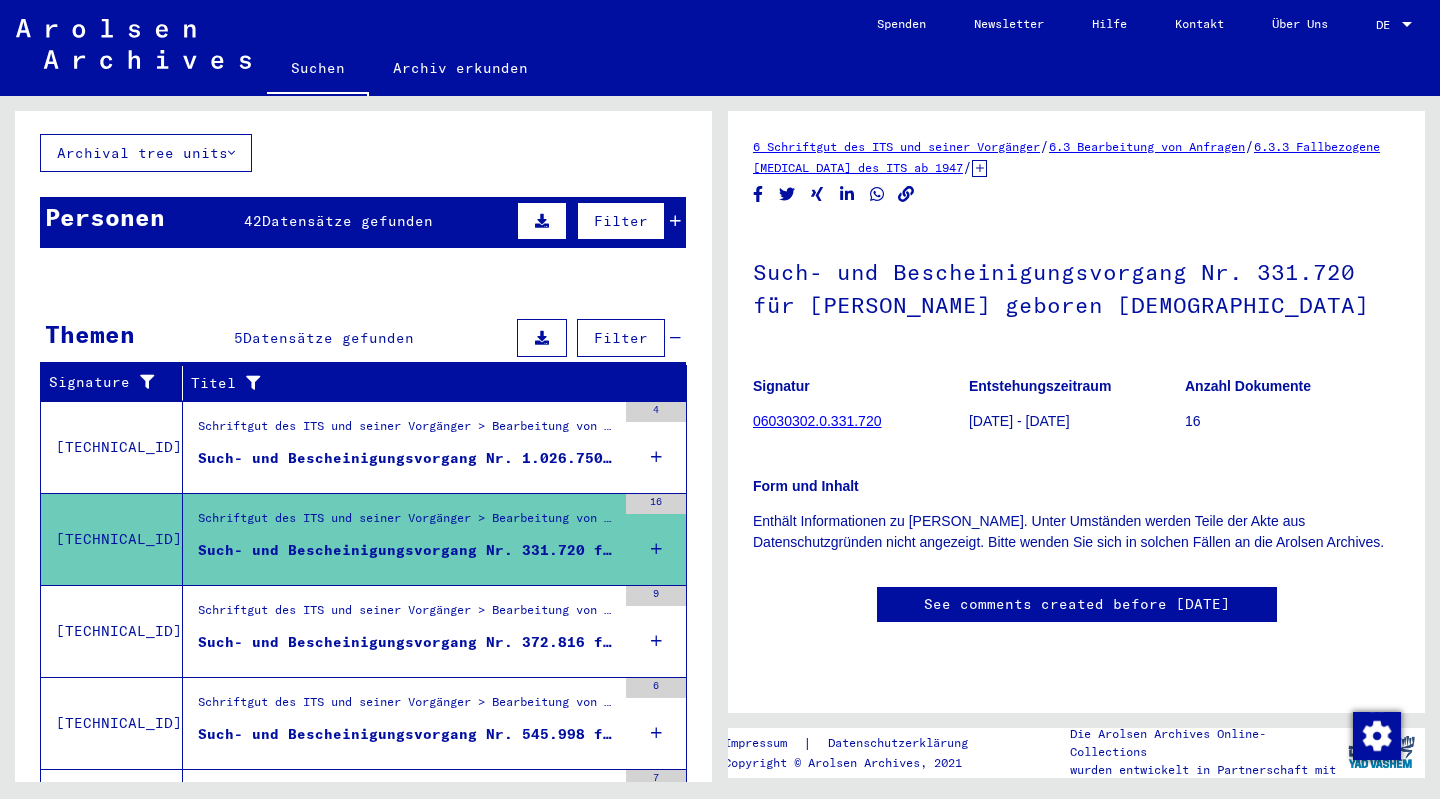 scroll, scrollTop: 120, scrollLeft: 0, axis: vertical 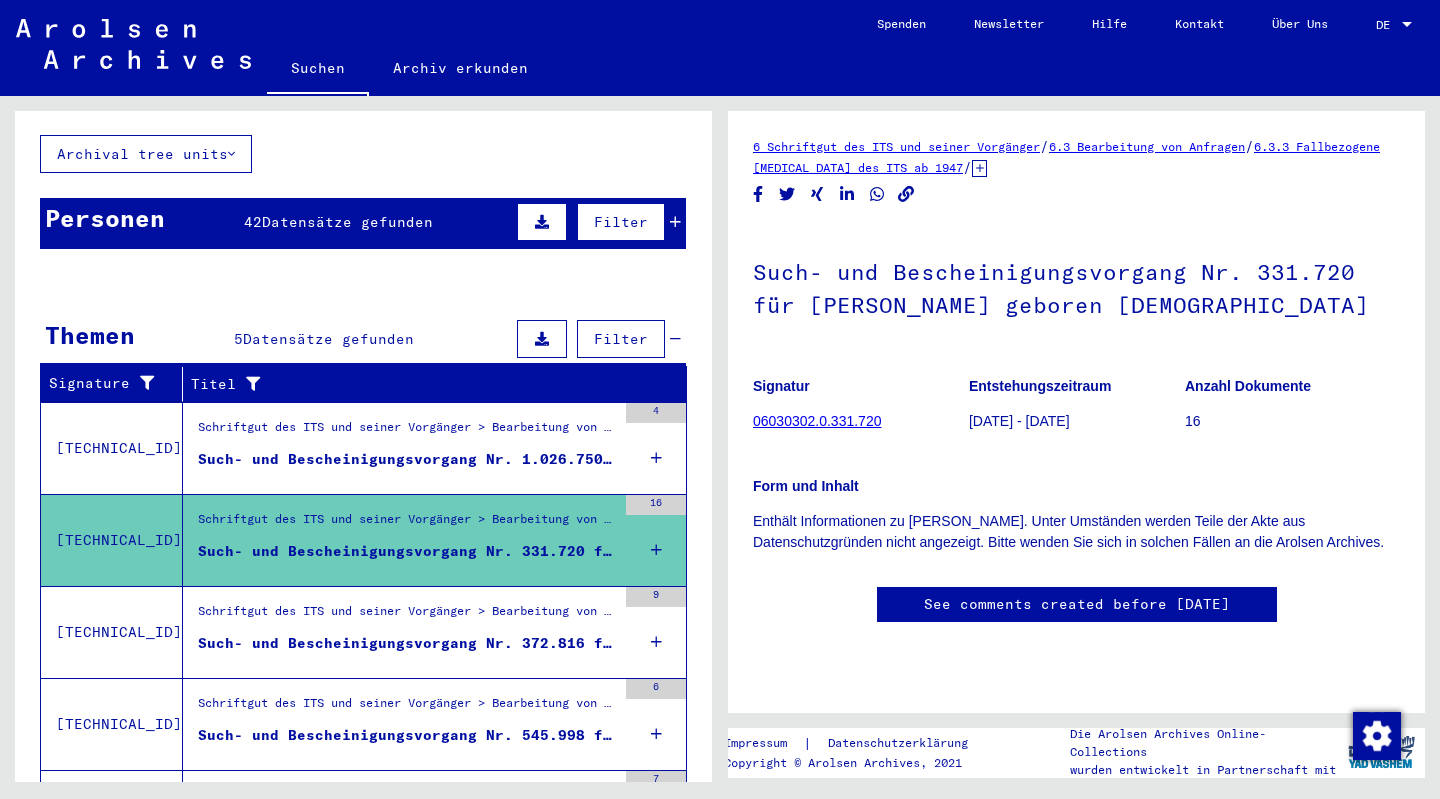 click on "Such- und Bescheinigungsvorgang Nr. 1.026.750 für [PERSON_NAME] geboren [DEMOGRAPHIC_DATA]" at bounding box center [407, 459] 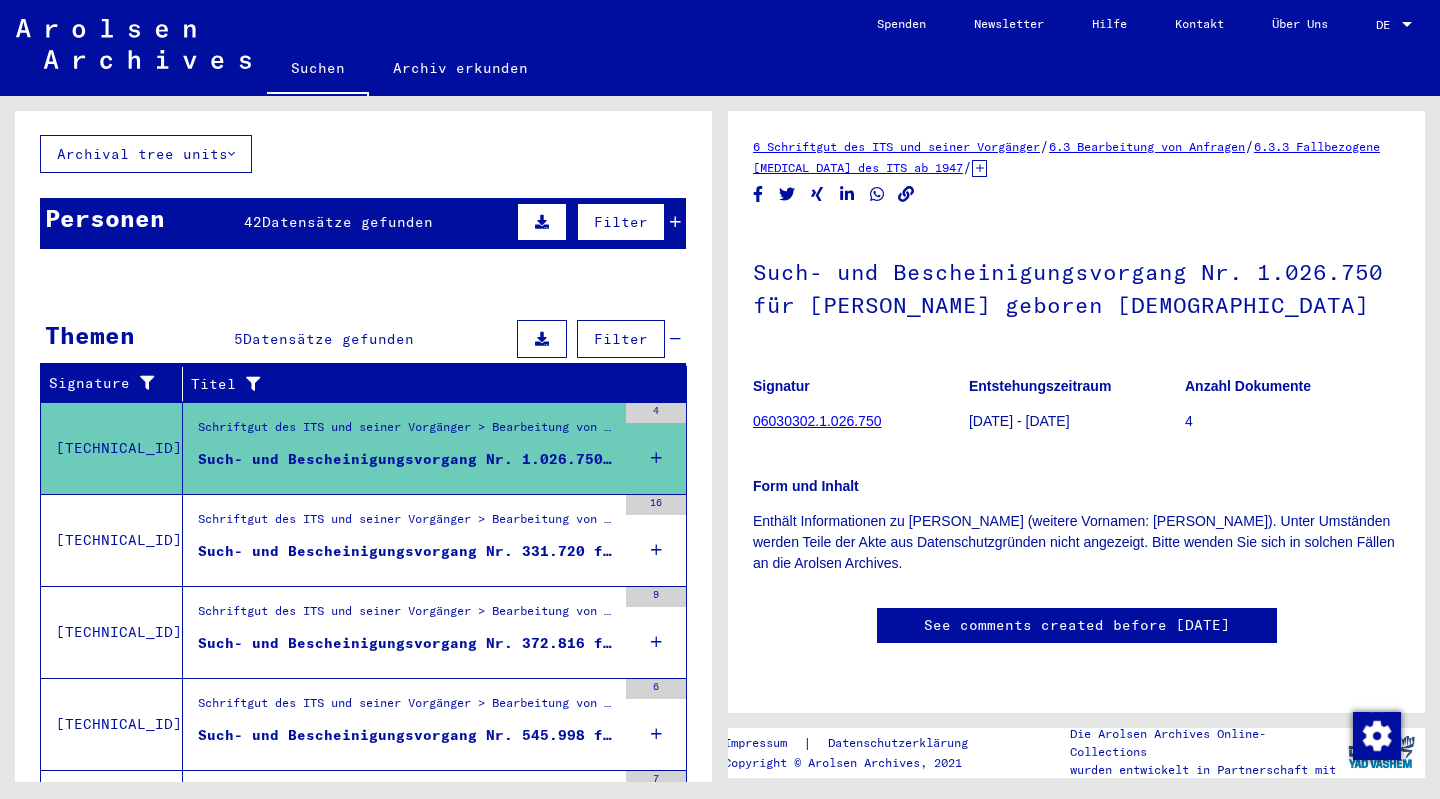 scroll, scrollTop: 0, scrollLeft: 0, axis: both 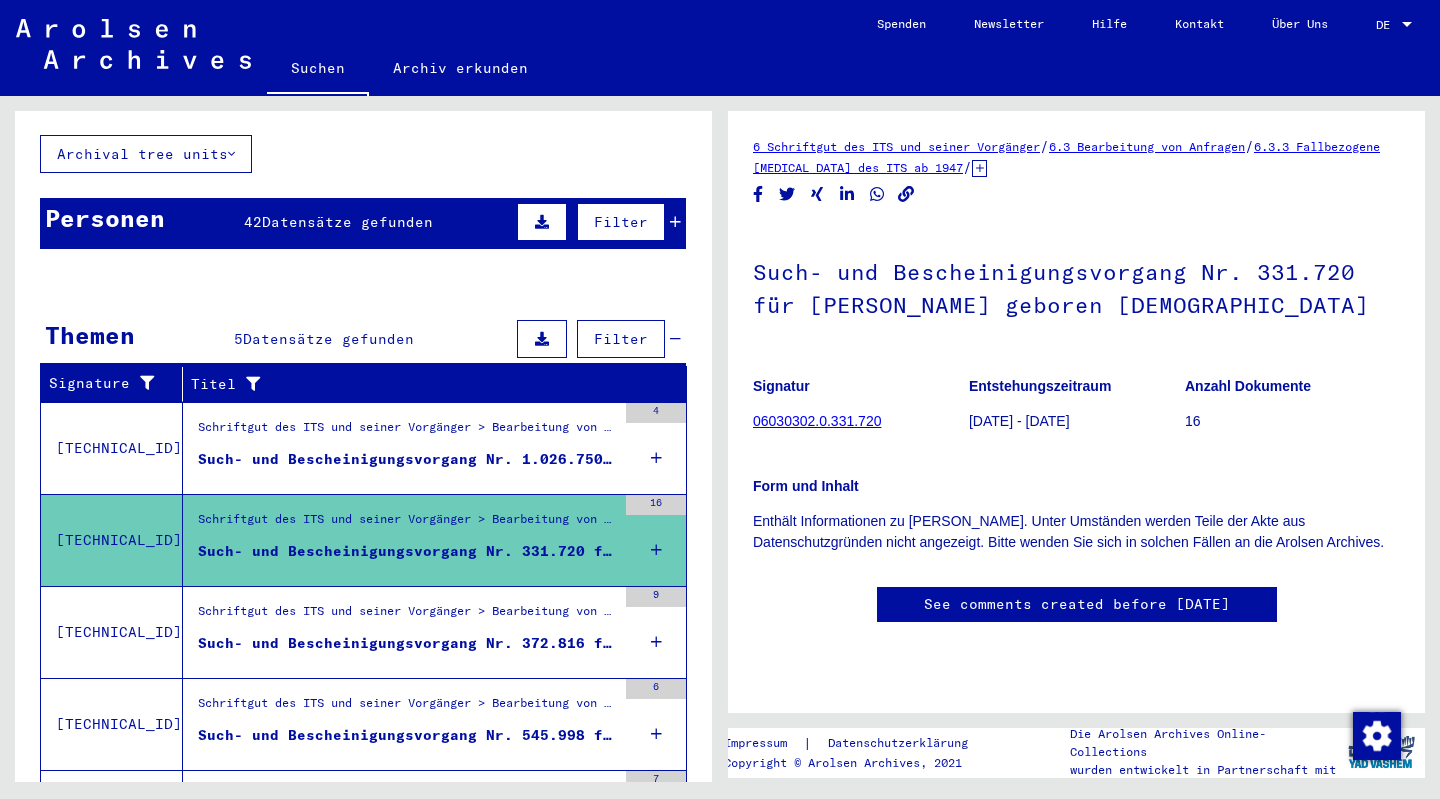 click on "Enthält Informationen zu [PERSON_NAME]. Unter Umständen werden Teile der Akte aus Datenschutzgründen nicht angezeigt. Bitte wenden Sie sich in solchen Fällen an die Arolsen Archives." 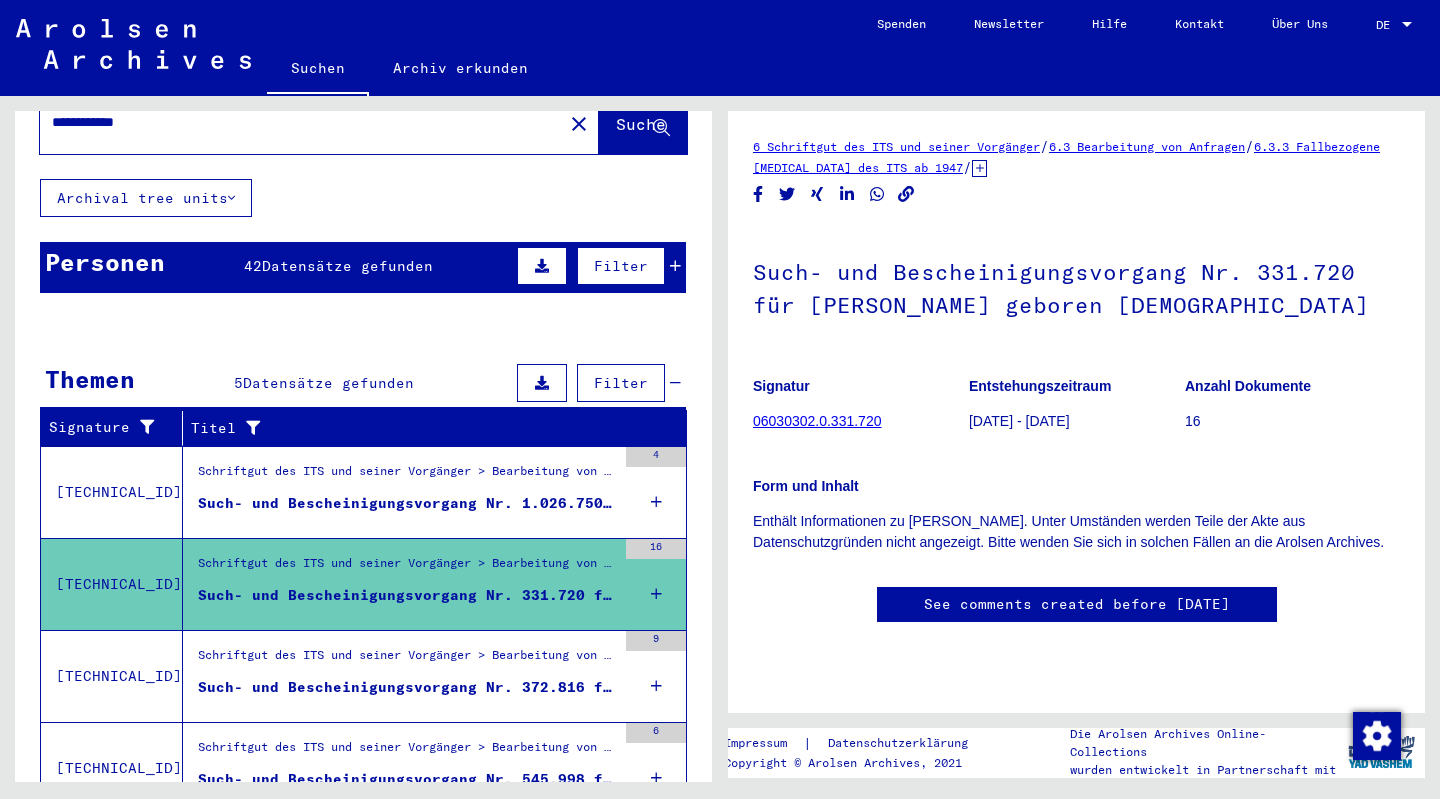 scroll, scrollTop: 0, scrollLeft: 0, axis: both 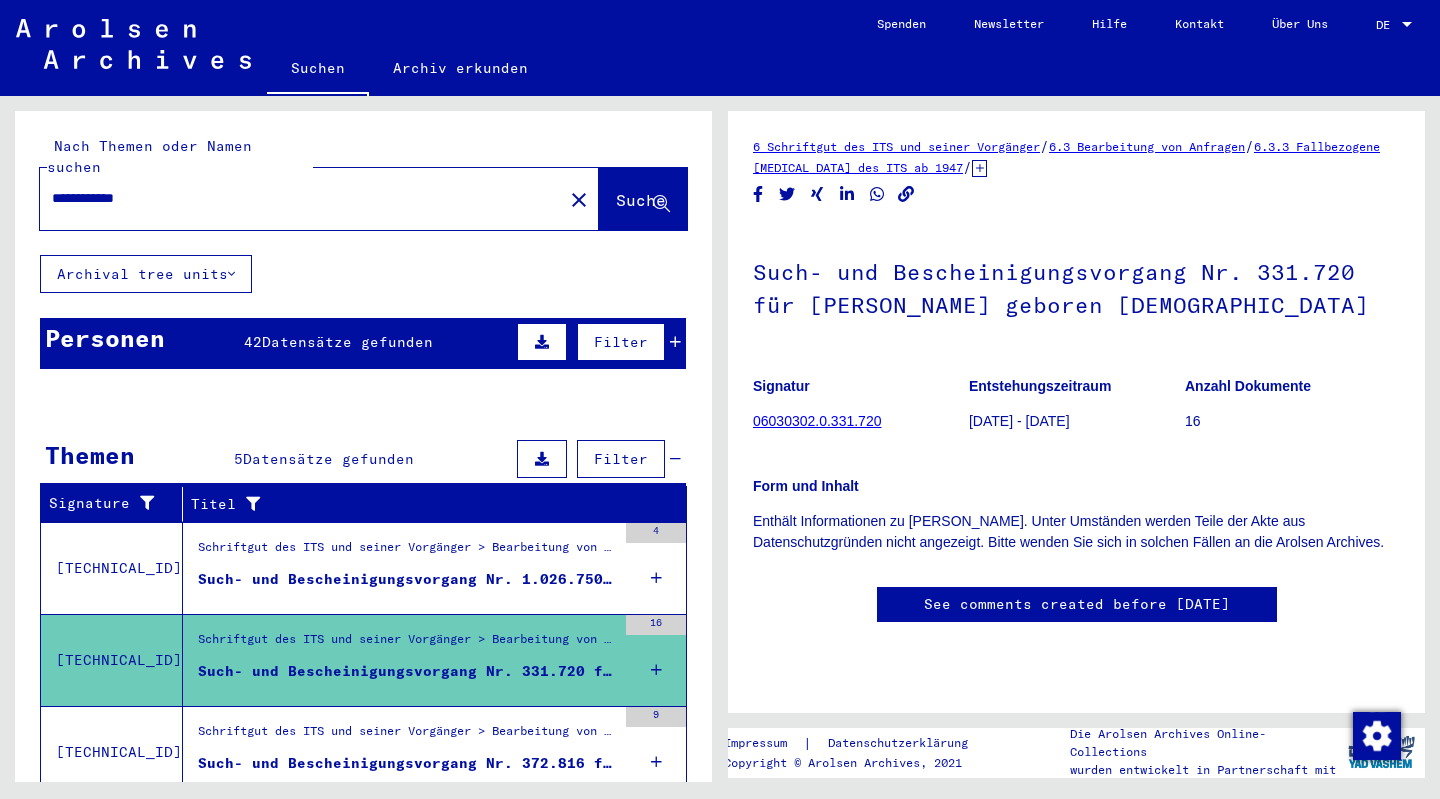 click on "Datensätze gefunden" at bounding box center (347, 342) 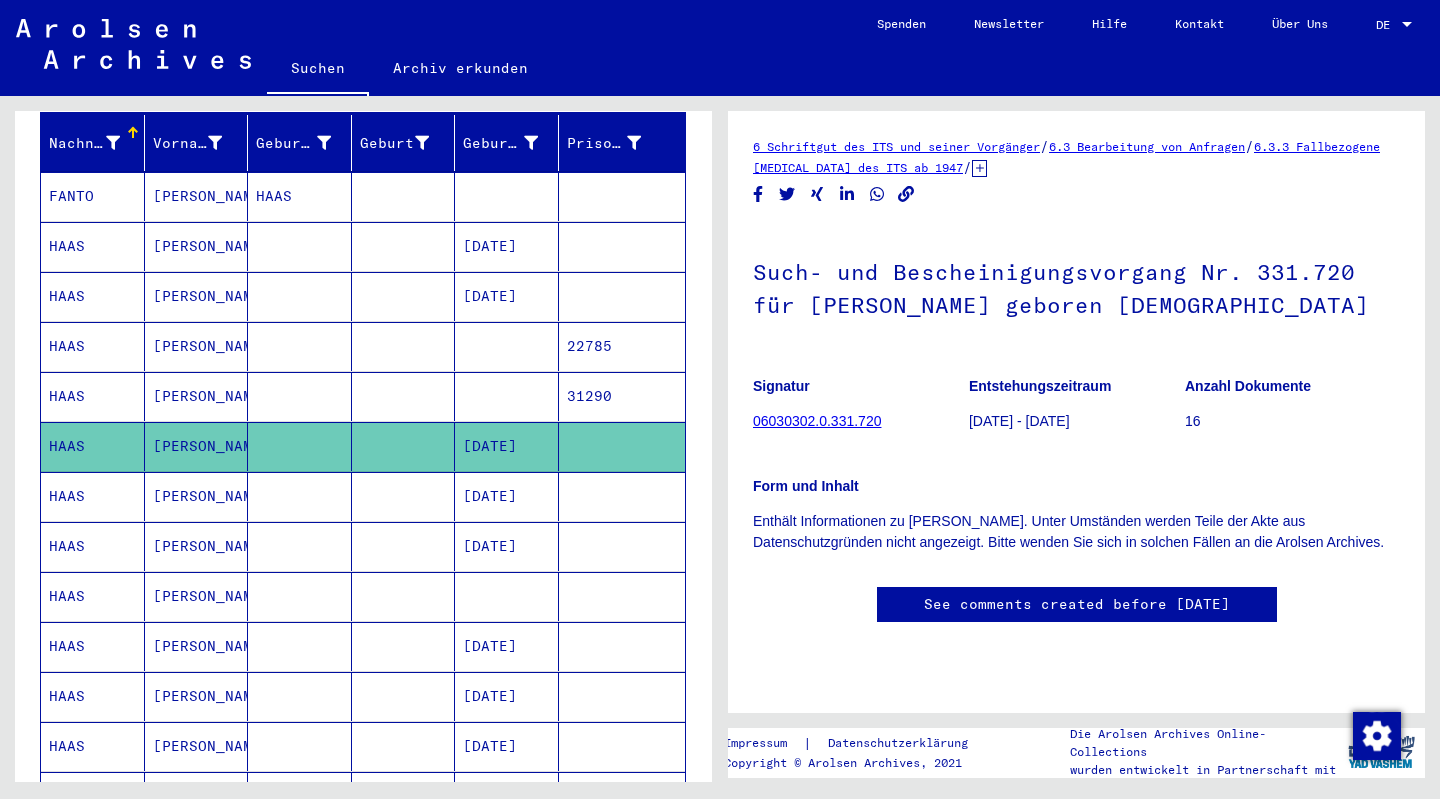 scroll, scrollTop: 256, scrollLeft: 0, axis: vertical 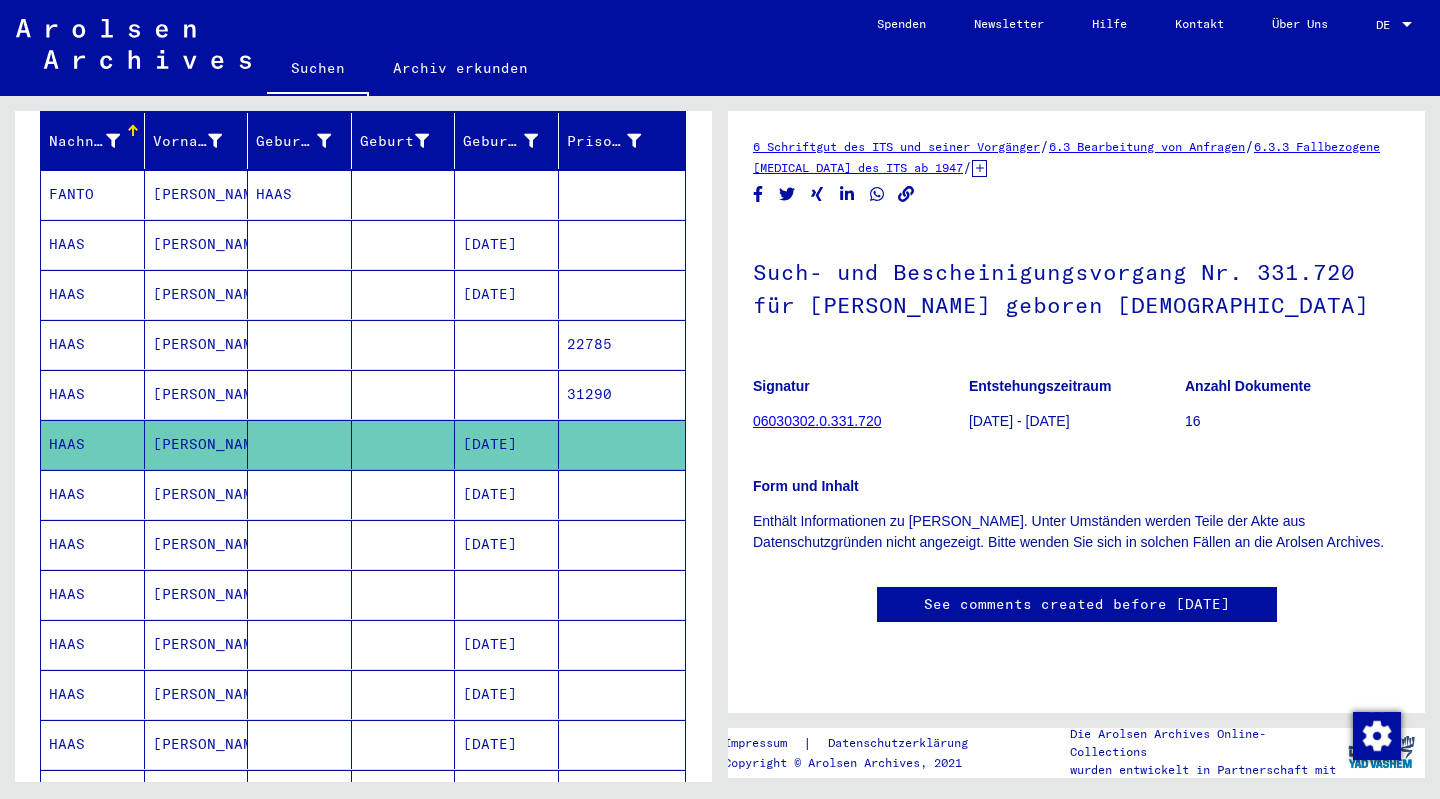 click on "[DATE]" 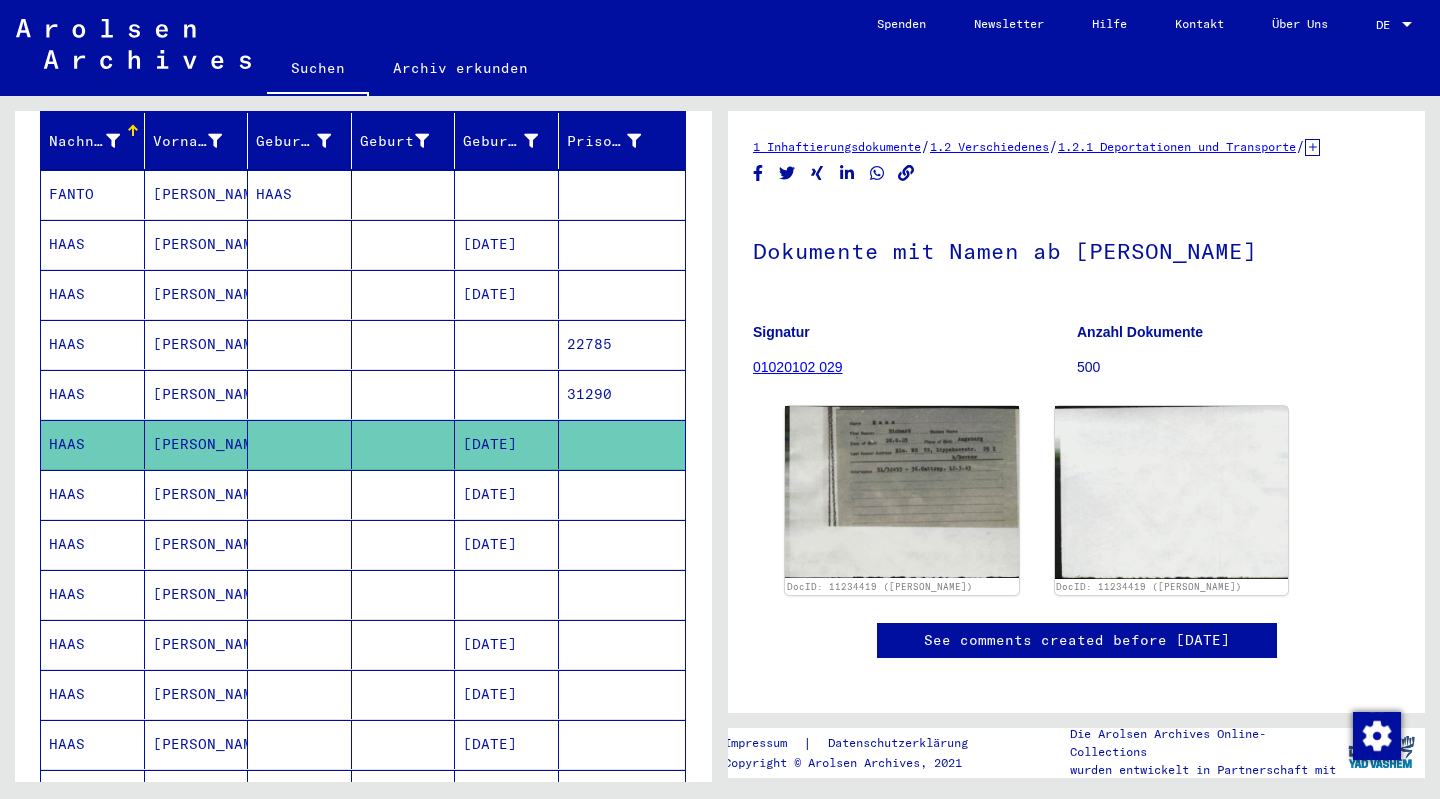 scroll, scrollTop: 0, scrollLeft: 0, axis: both 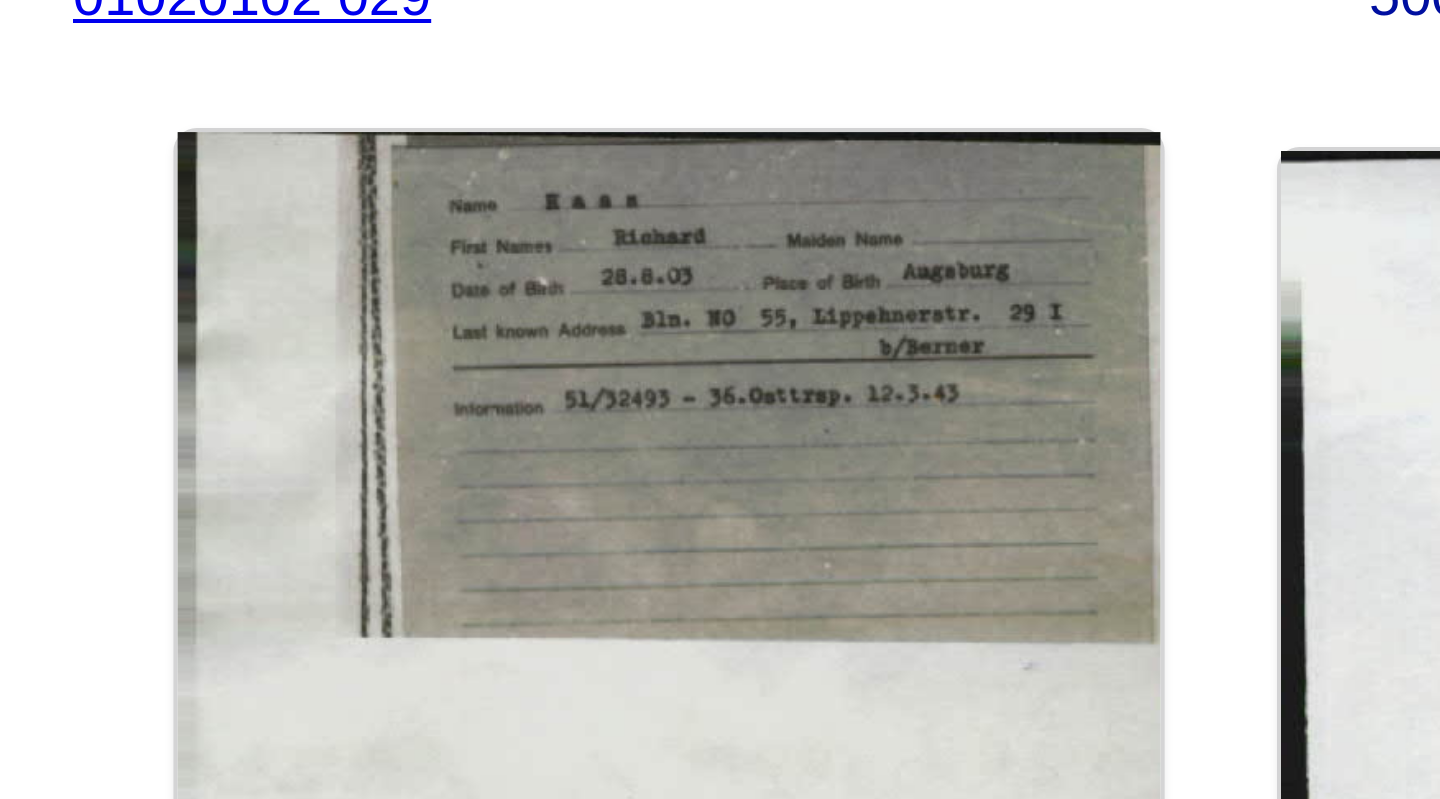 click 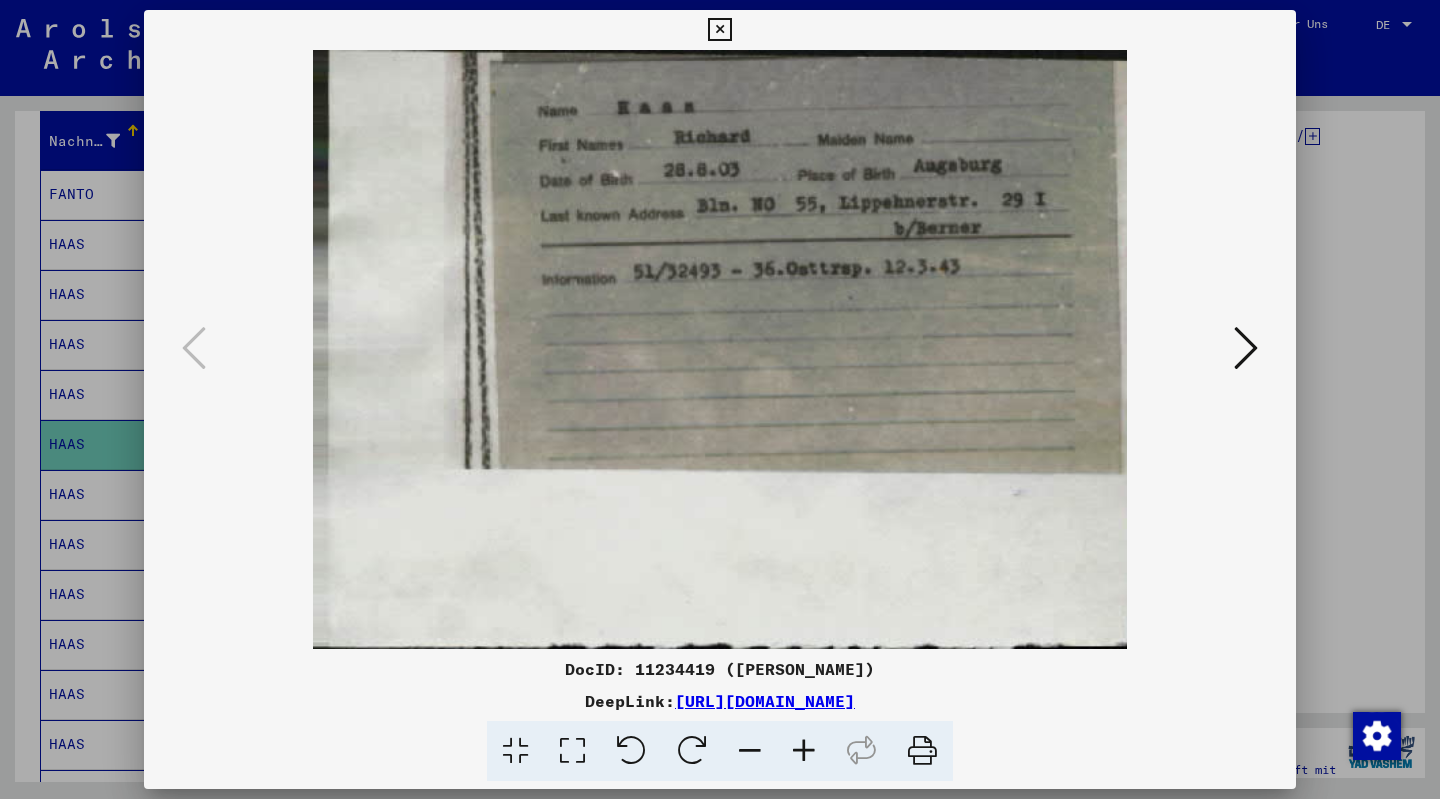 click on "DocID: 11234419 ([PERSON_NAME])  DeepLink:  [URL][DOMAIN_NAME]" at bounding box center [720, 396] 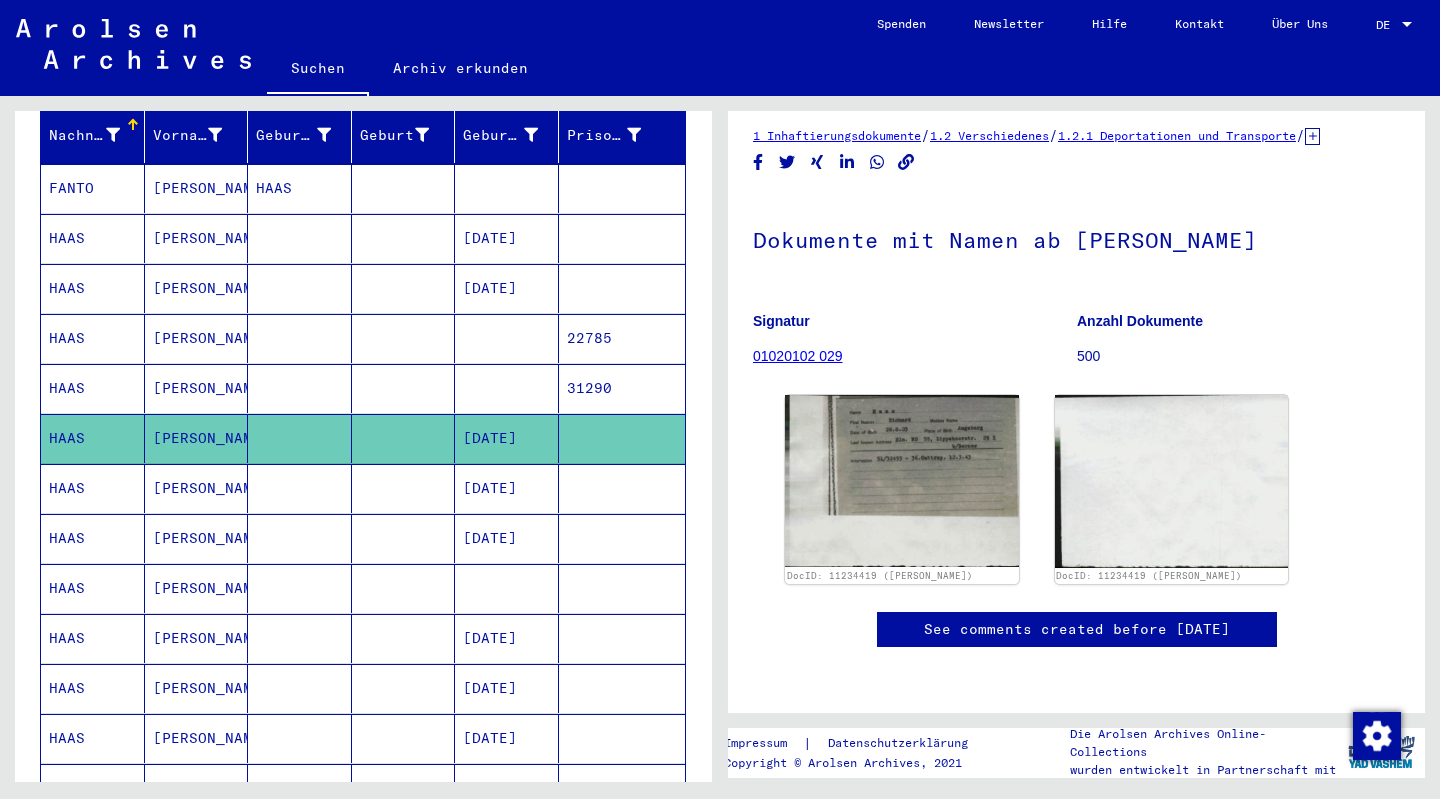 scroll, scrollTop: 272, scrollLeft: 0, axis: vertical 